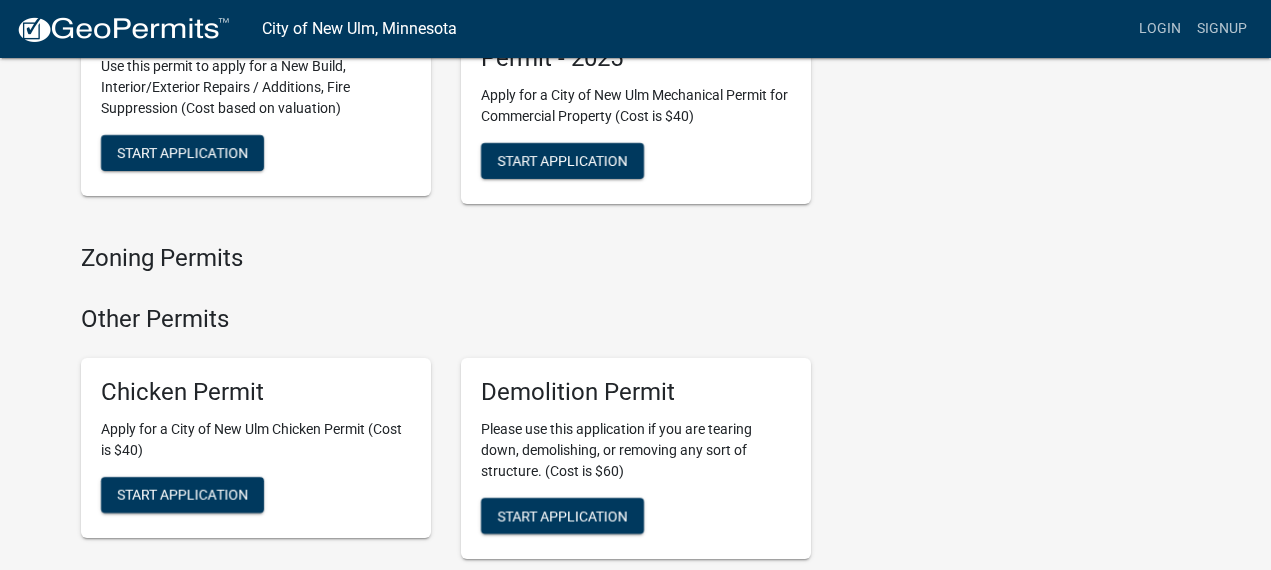 scroll, scrollTop: 1390, scrollLeft: 0, axis: vertical 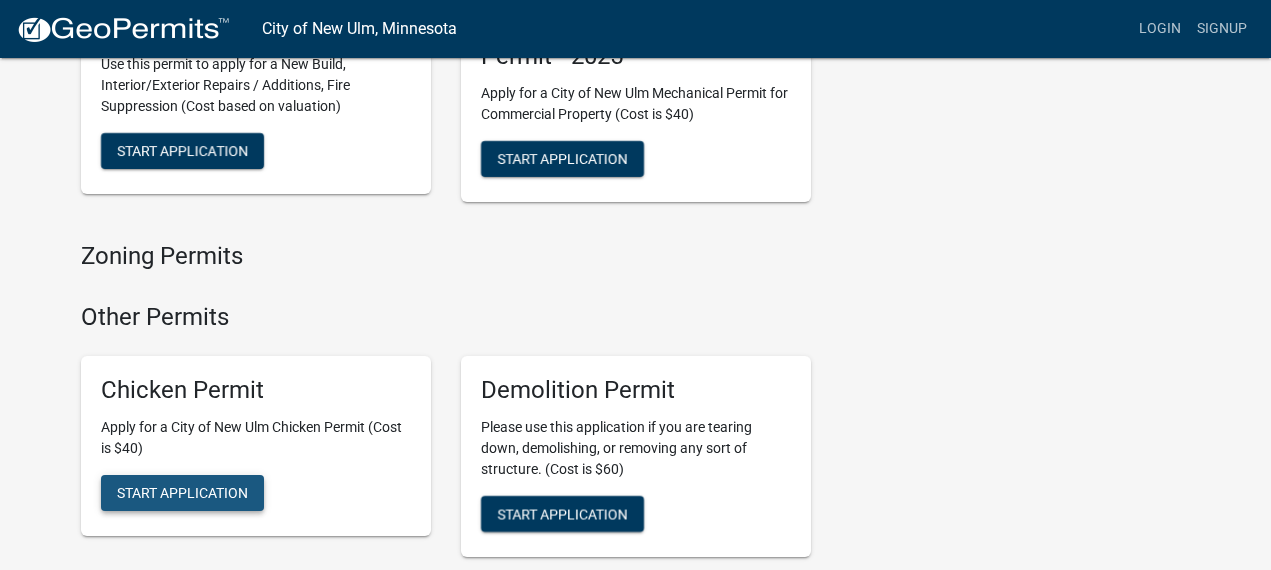 click on "Start Application" at bounding box center (182, 492) 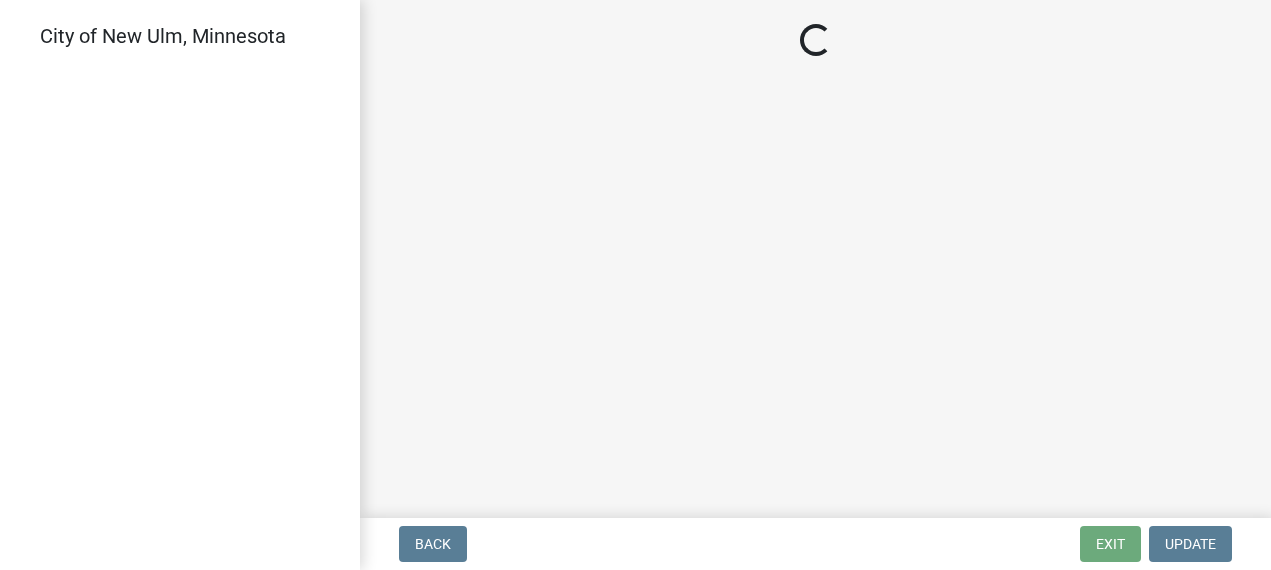 scroll, scrollTop: 0, scrollLeft: 0, axis: both 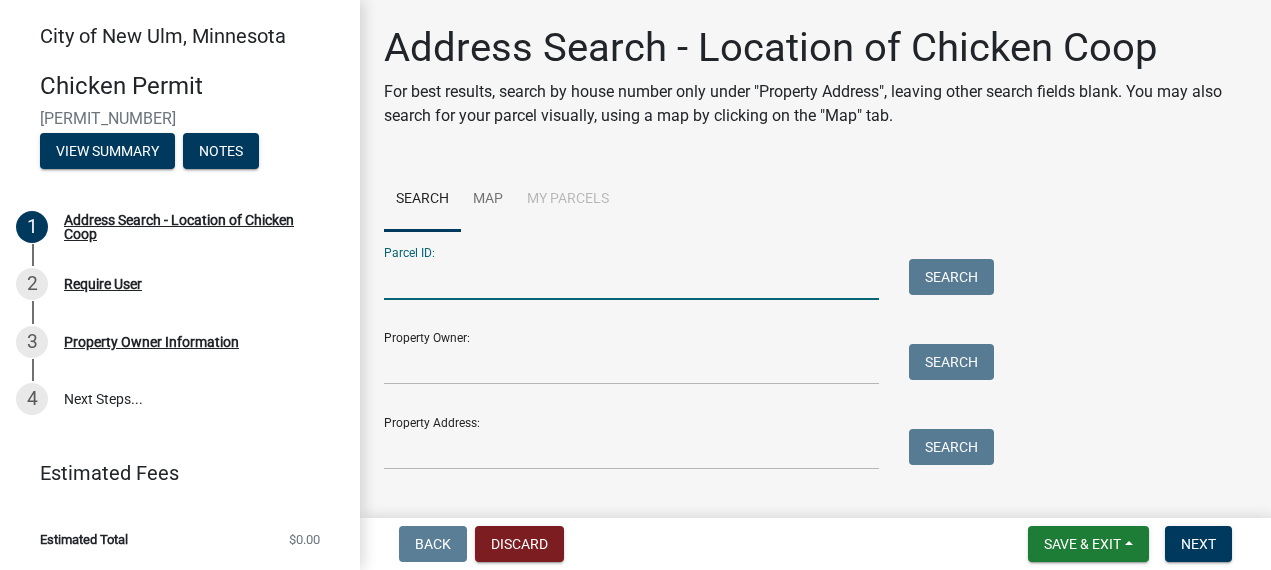 click on "Parcel ID:" at bounding box center [631, 279] 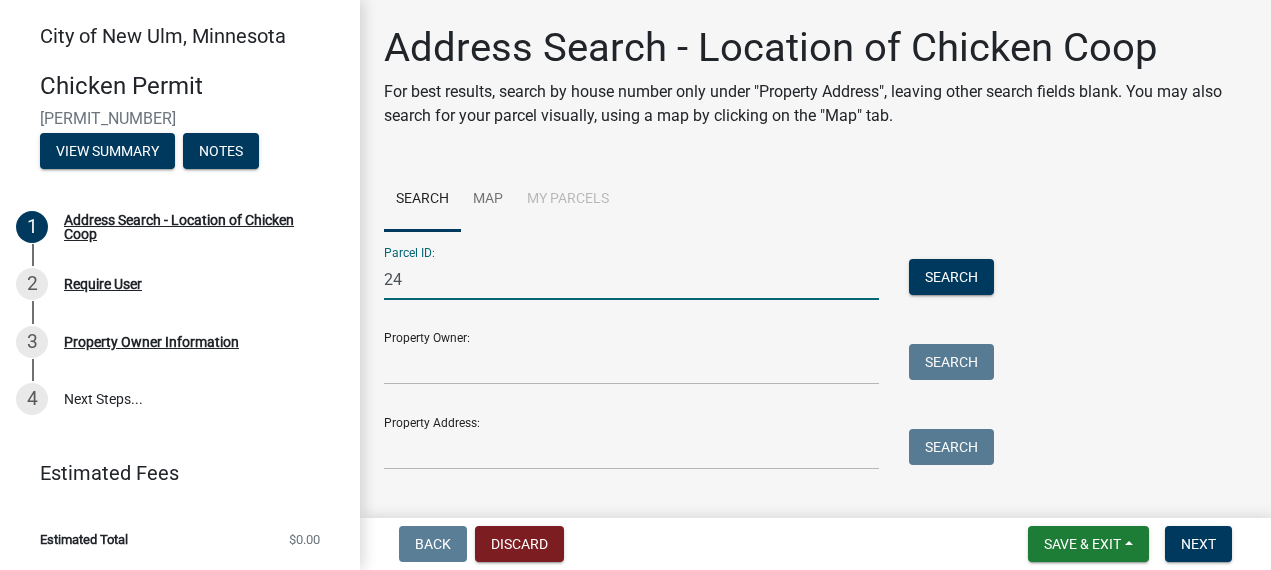 type on "2" 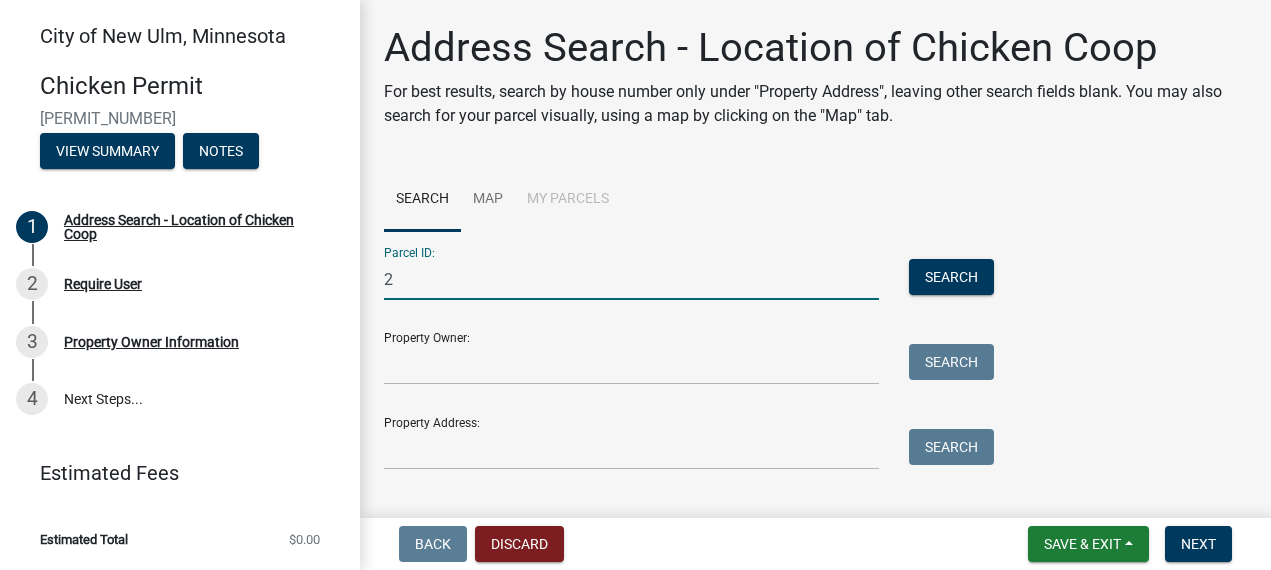 type 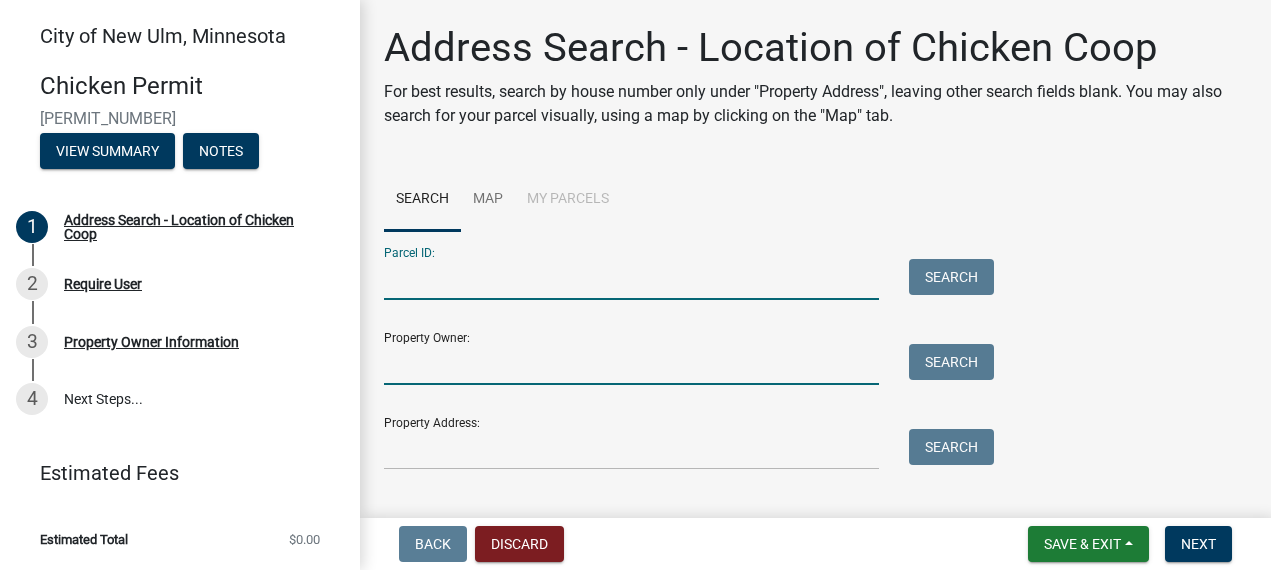 click on "Property Owner:" at bounding box center [631, 364] 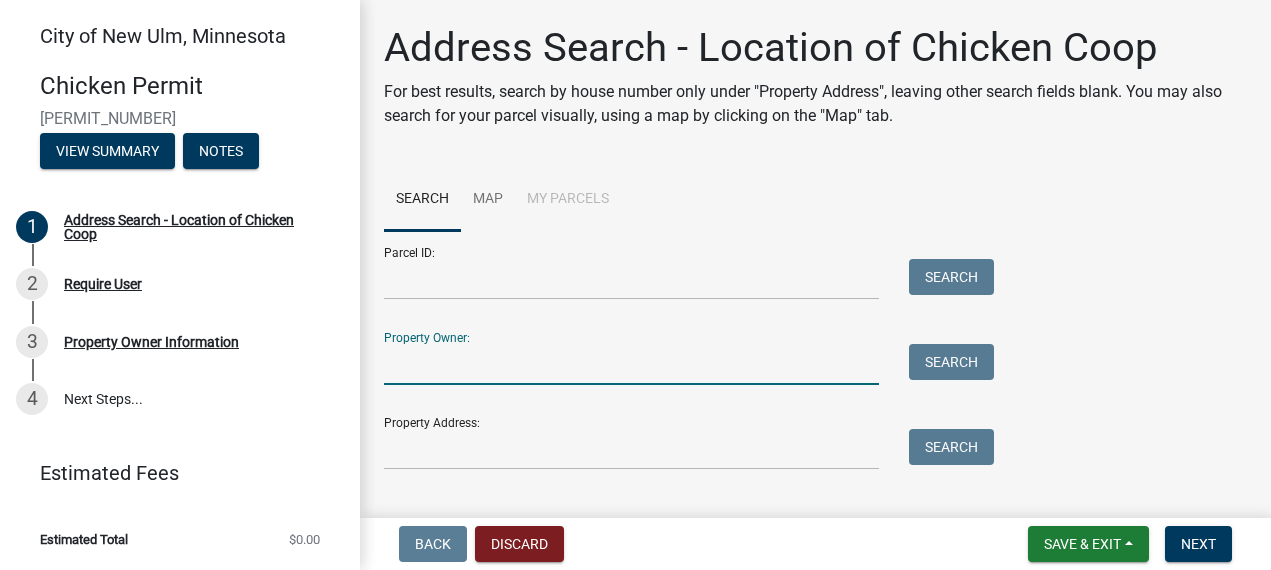 type on "r" 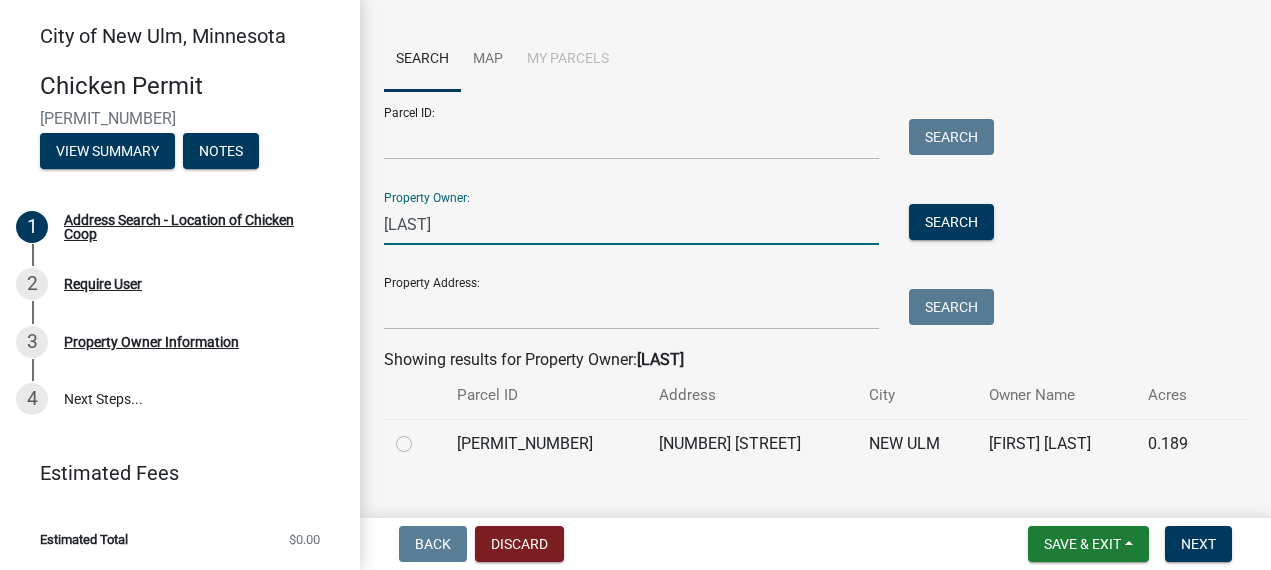 scroll, scrollTop: 157, scrollLeft: 0, axis: vertical 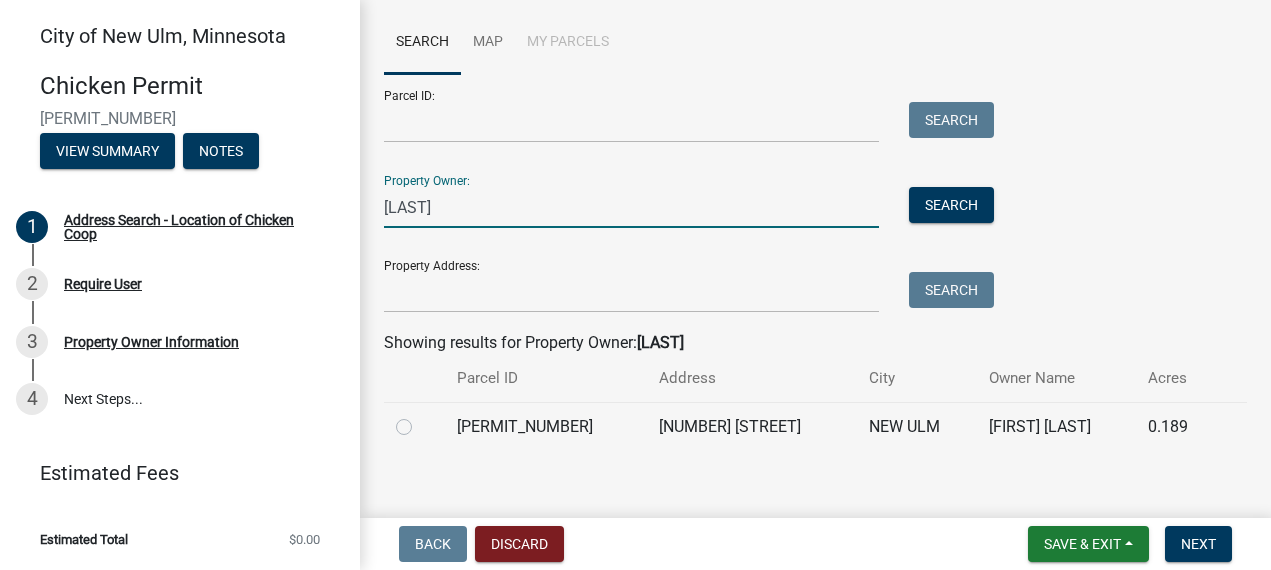 type on "dunlap" 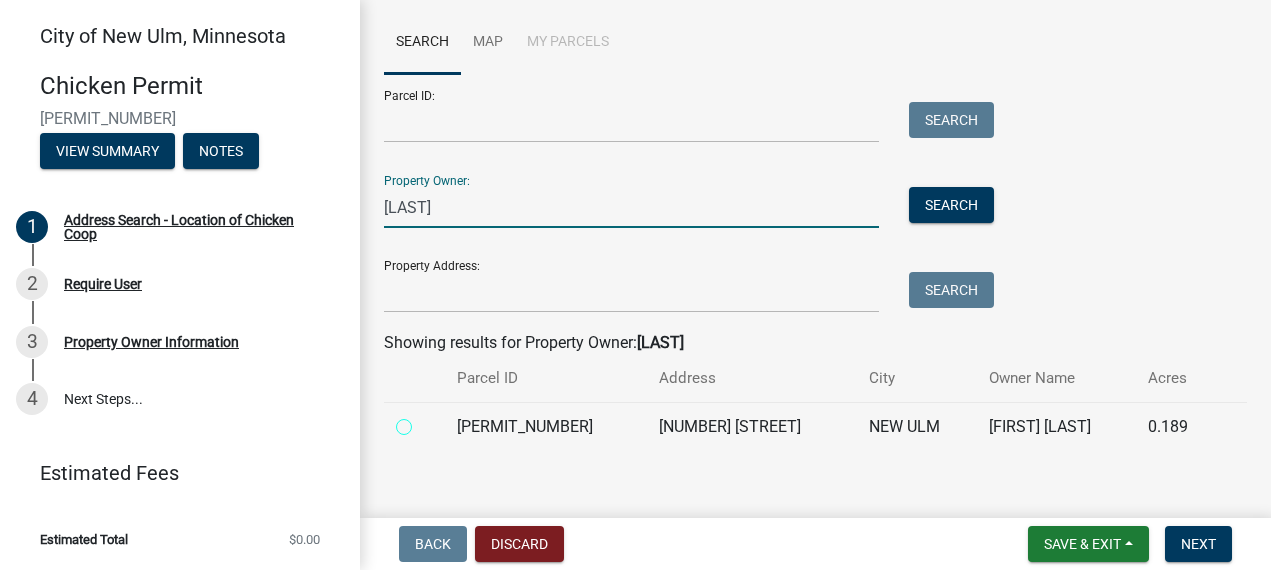 click at bounding box center (426, 421) 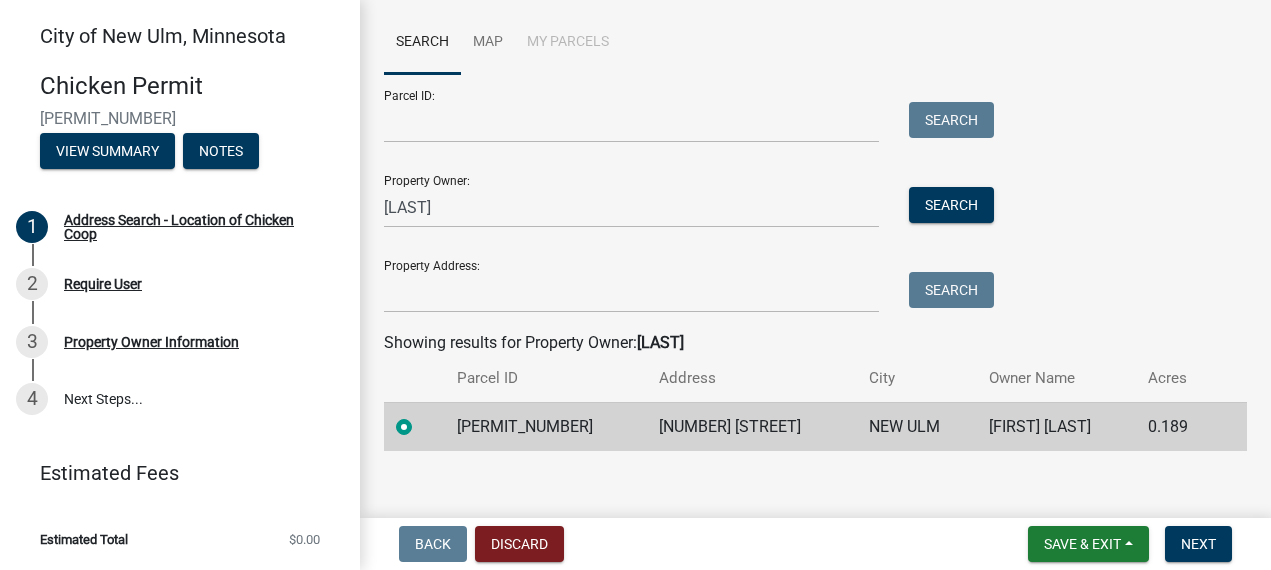 scroll, scrollTop: 176, scrollLeft: 0, axis: vertical 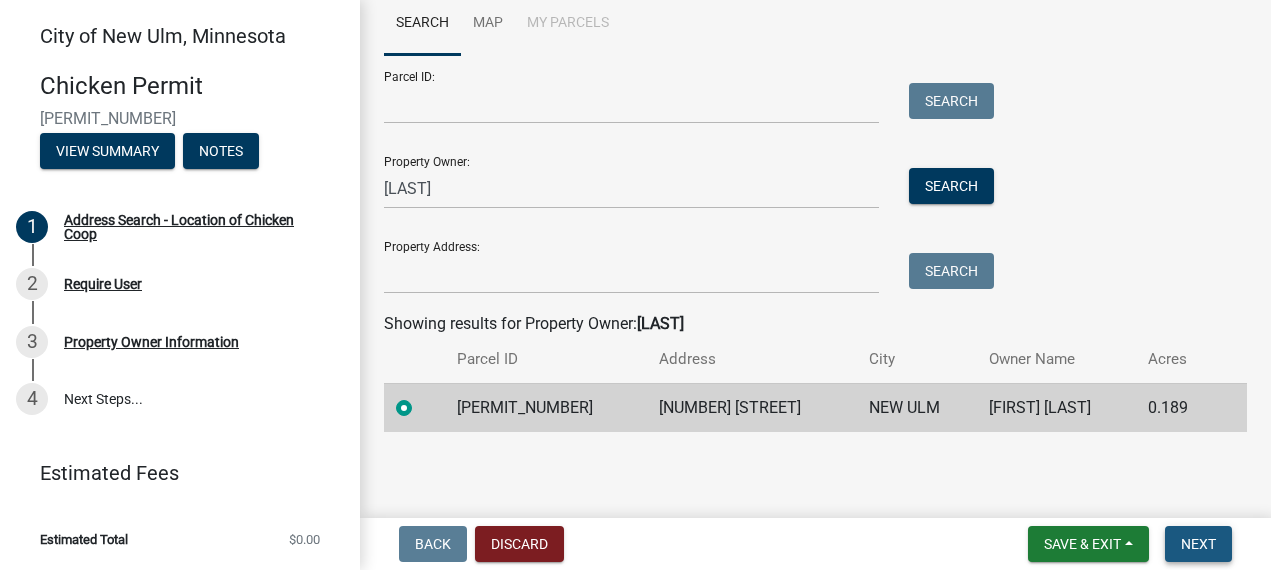 click on "Next" at bounding box center (1198, 544) 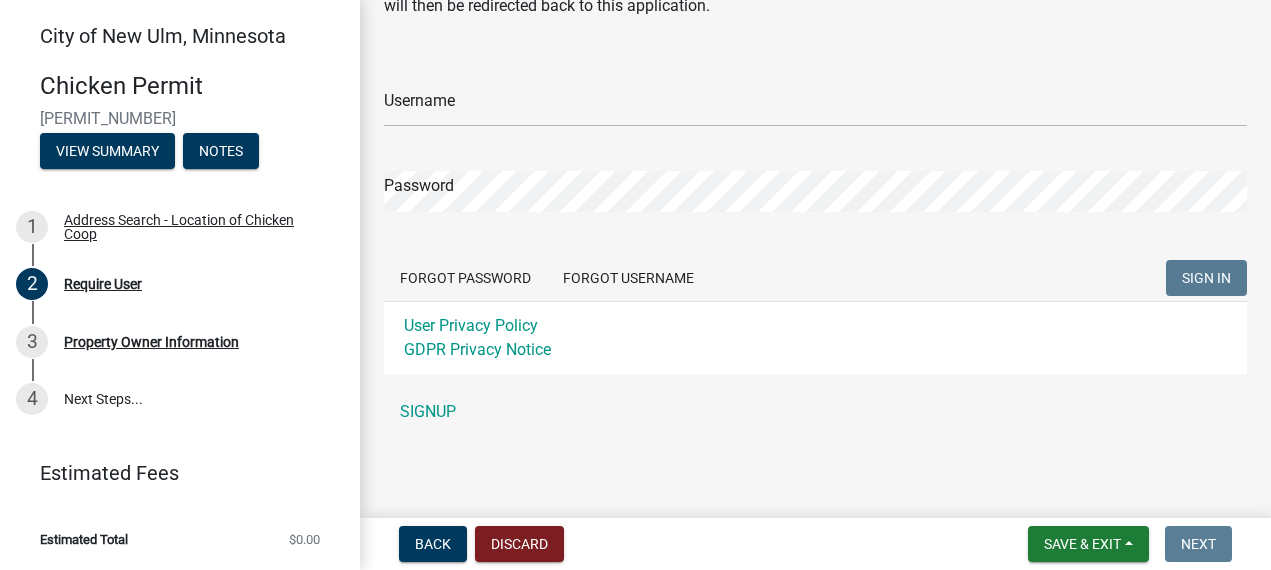 scroll, scrollTop: 0, scrollLeft: 0, axis: both 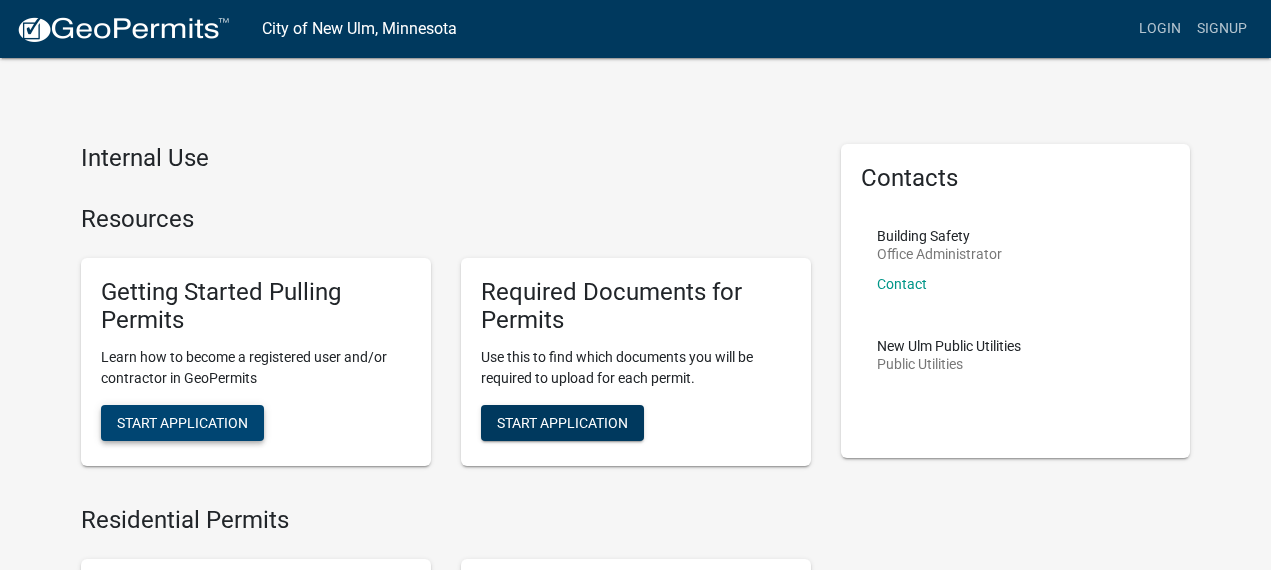 click on "Start Application" at bounding box center (182, 423) 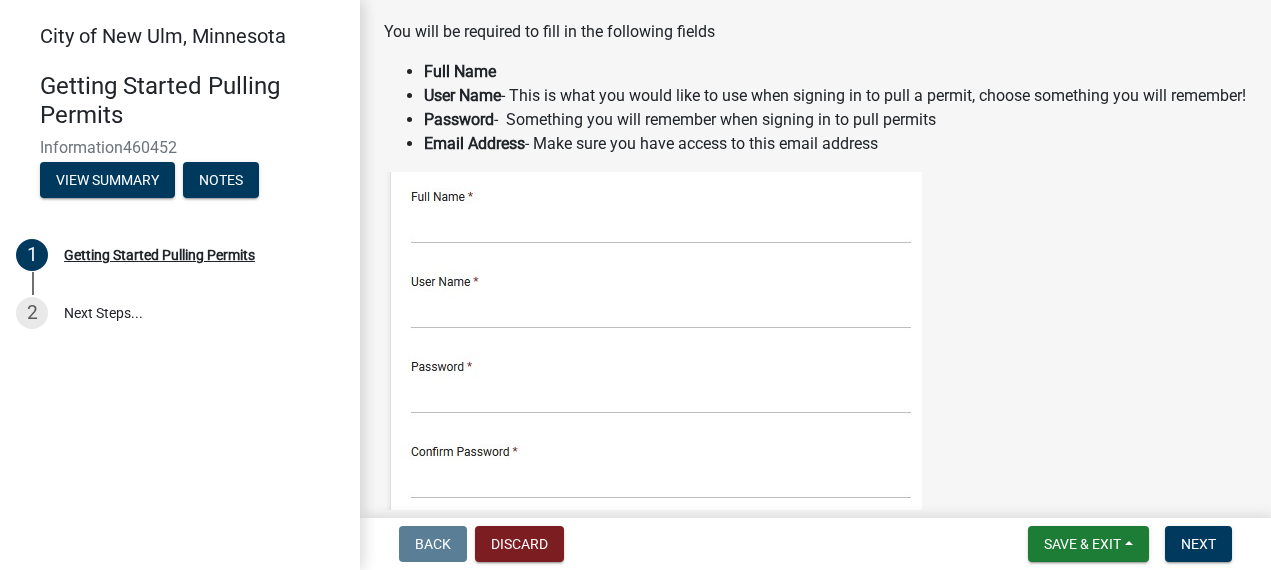 scroll, scrollTop: 384, scrollLeft: 0, axis: vertical 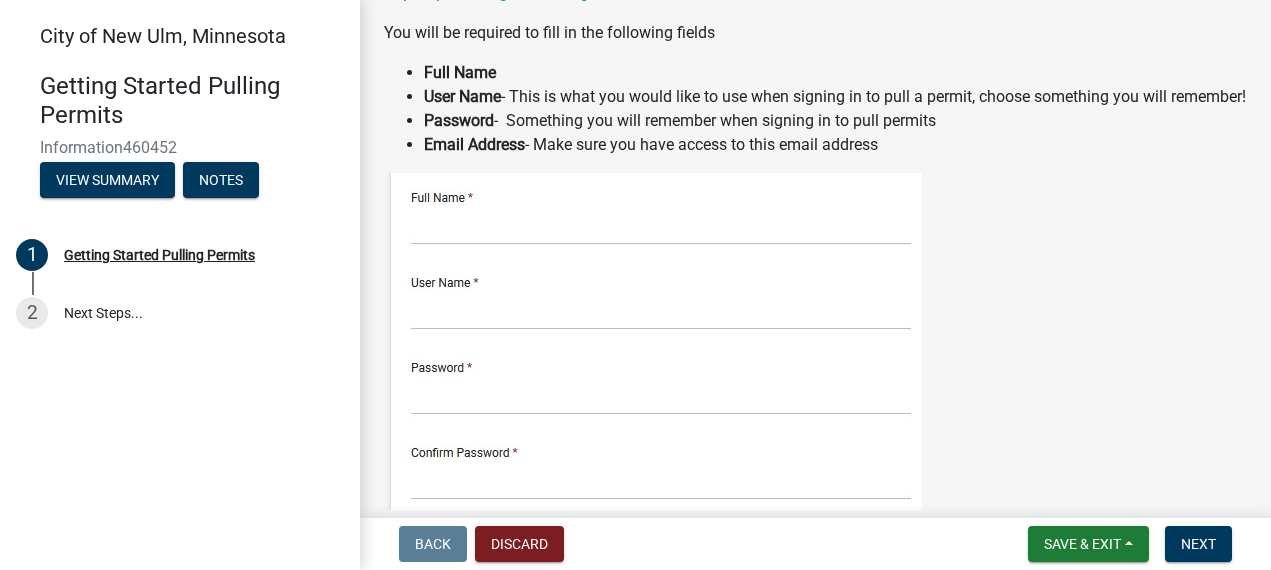 click 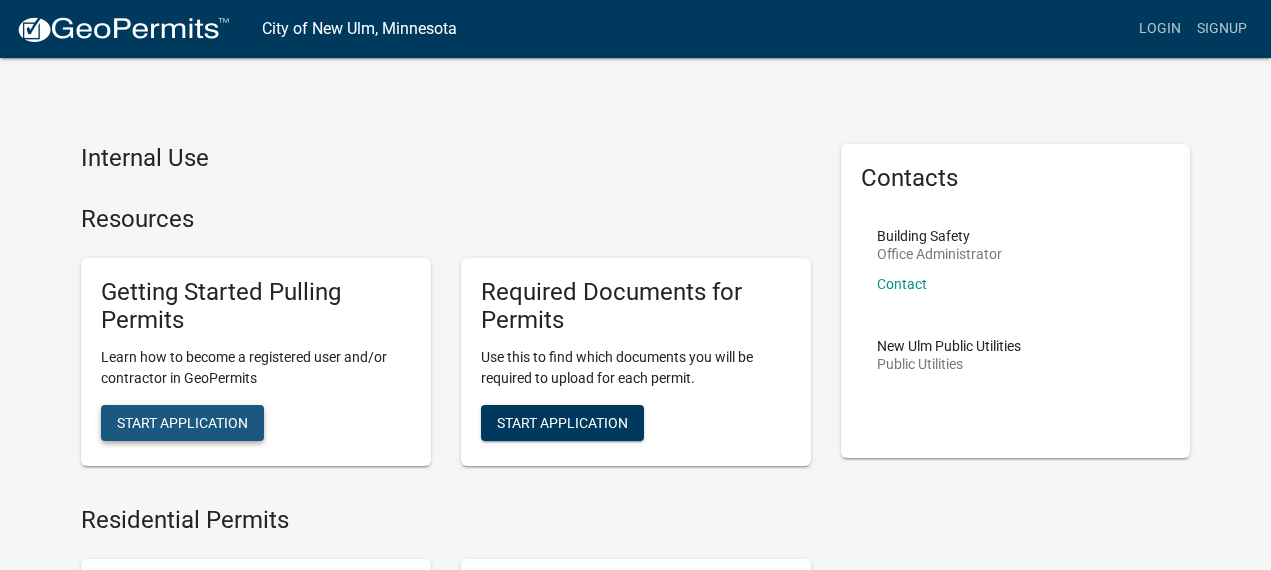 click on "Start Application" at bounding box center (182, 423) 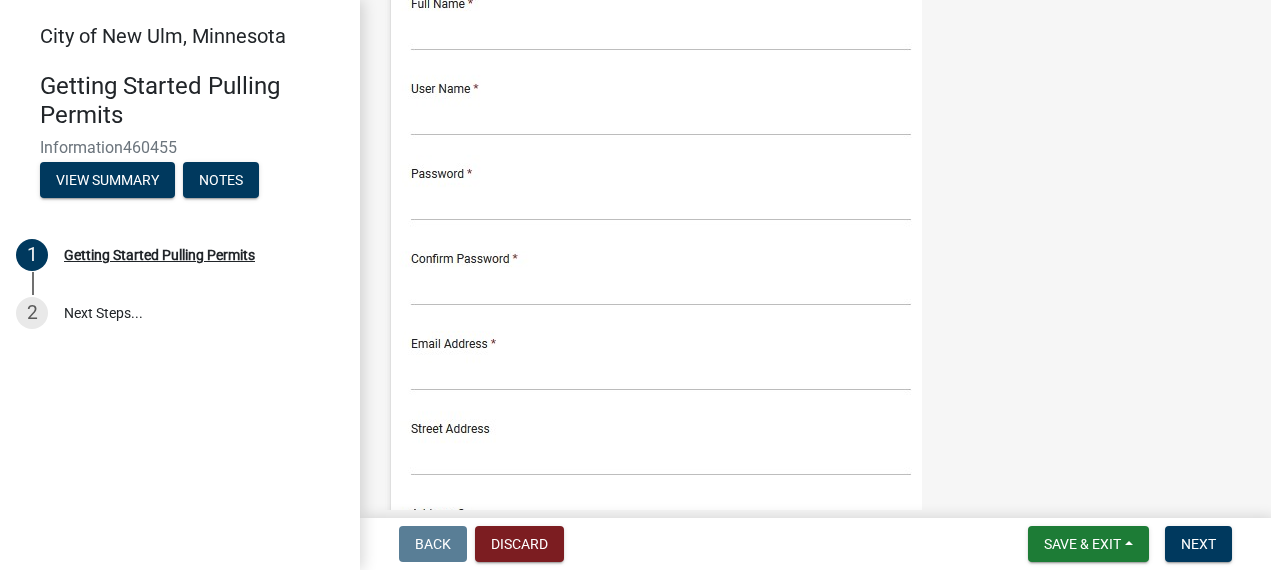 scroll, scrollTop: 613, scrollLeft: 0, axis: vertical 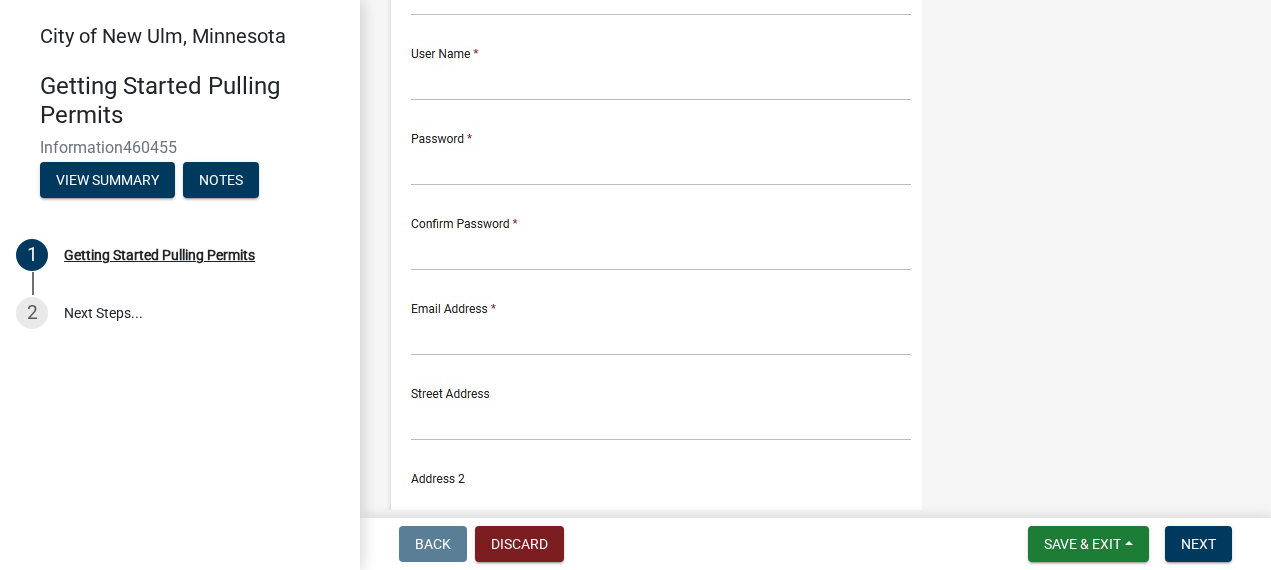 click 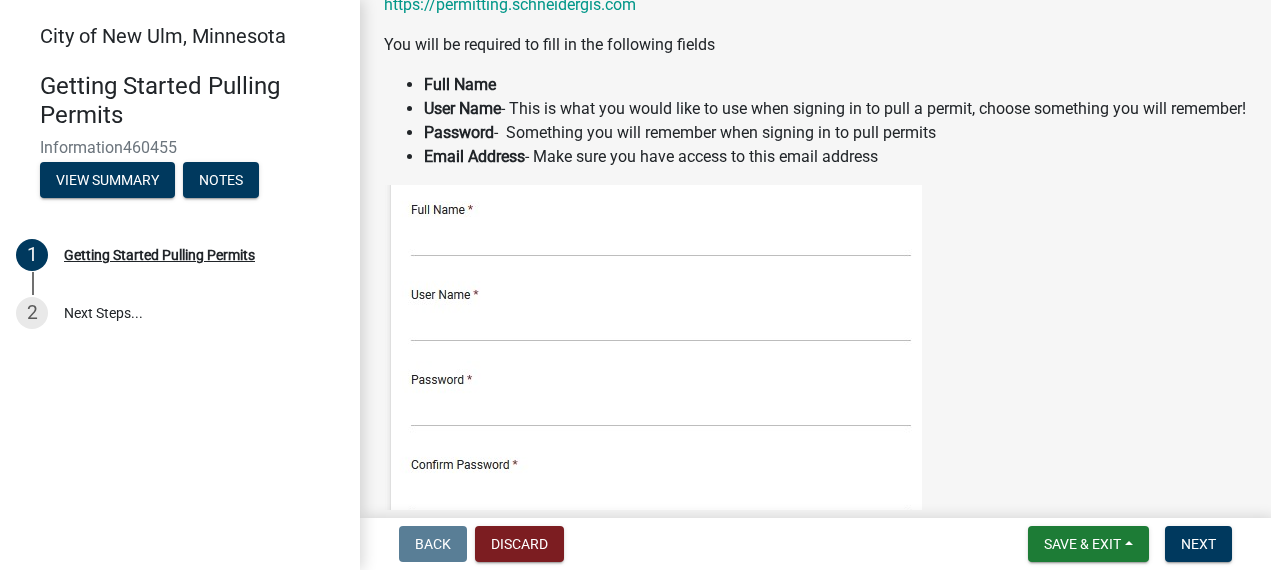 scroll, scrollTop: 371, scrollLeft: 0, axis: vertical 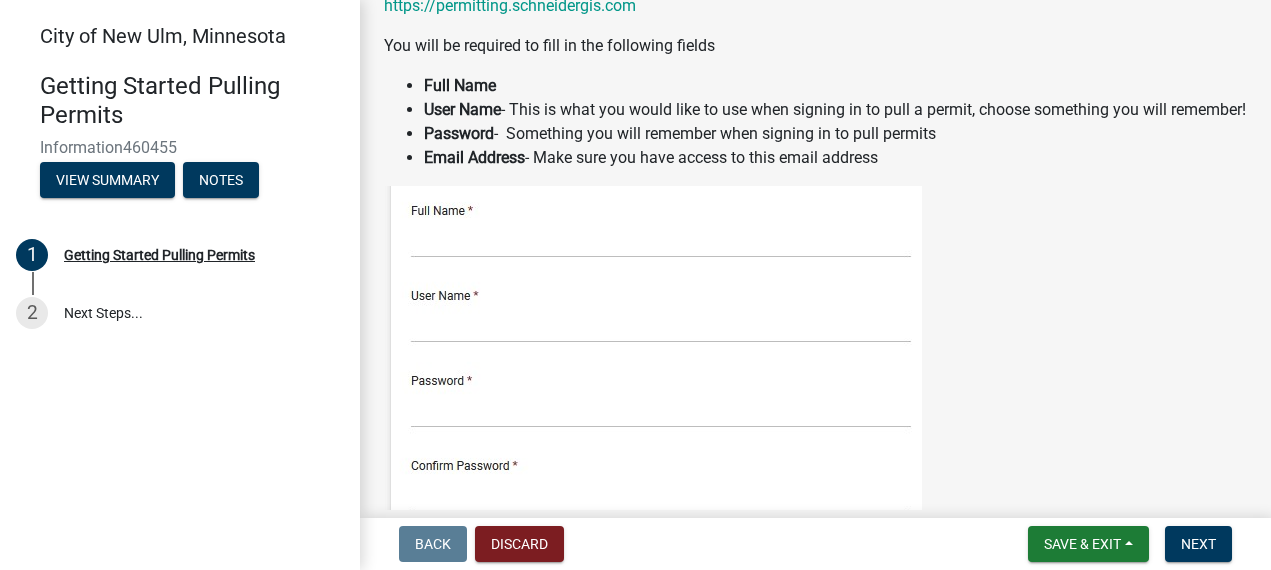 click 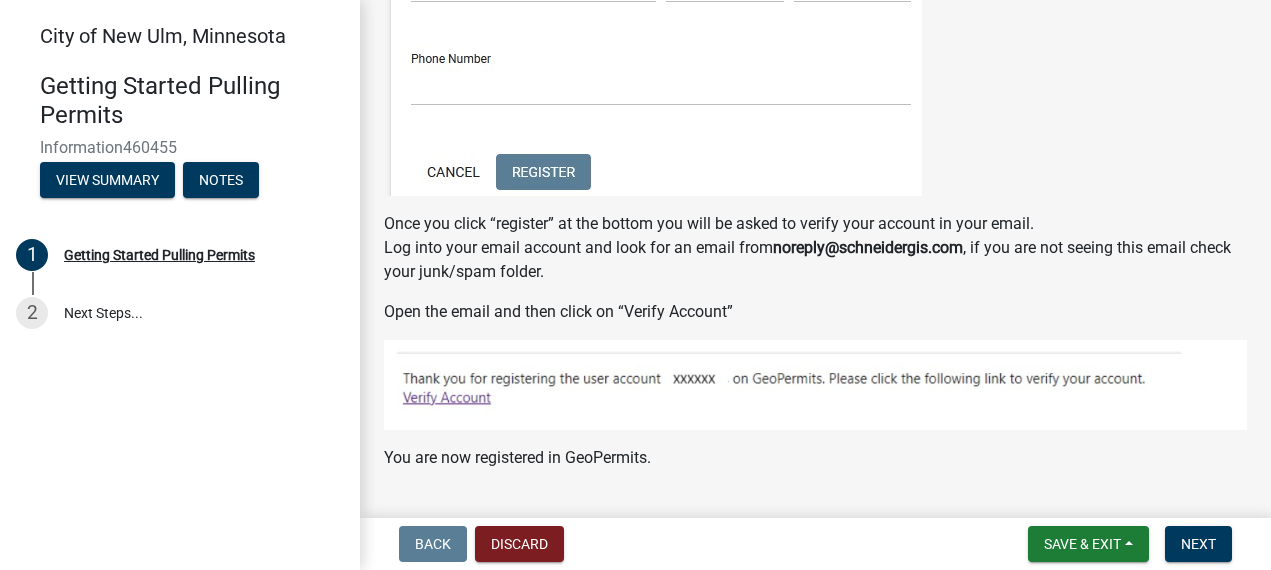 scroll, scrollTop: 1218, scrollLeft: 0, axis: vertical 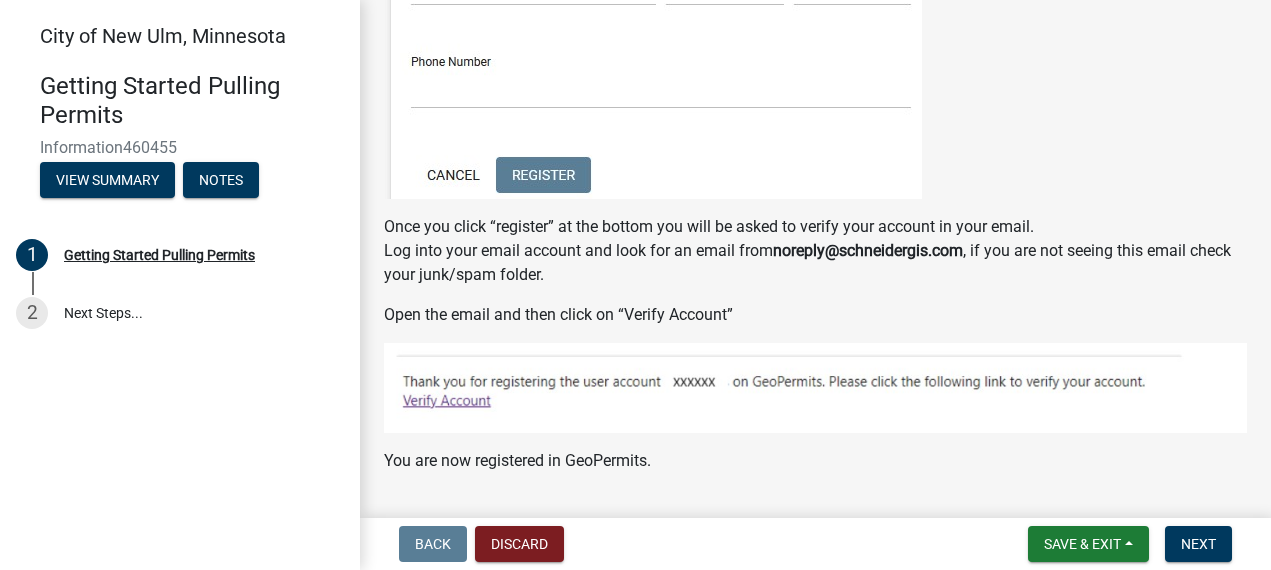 click 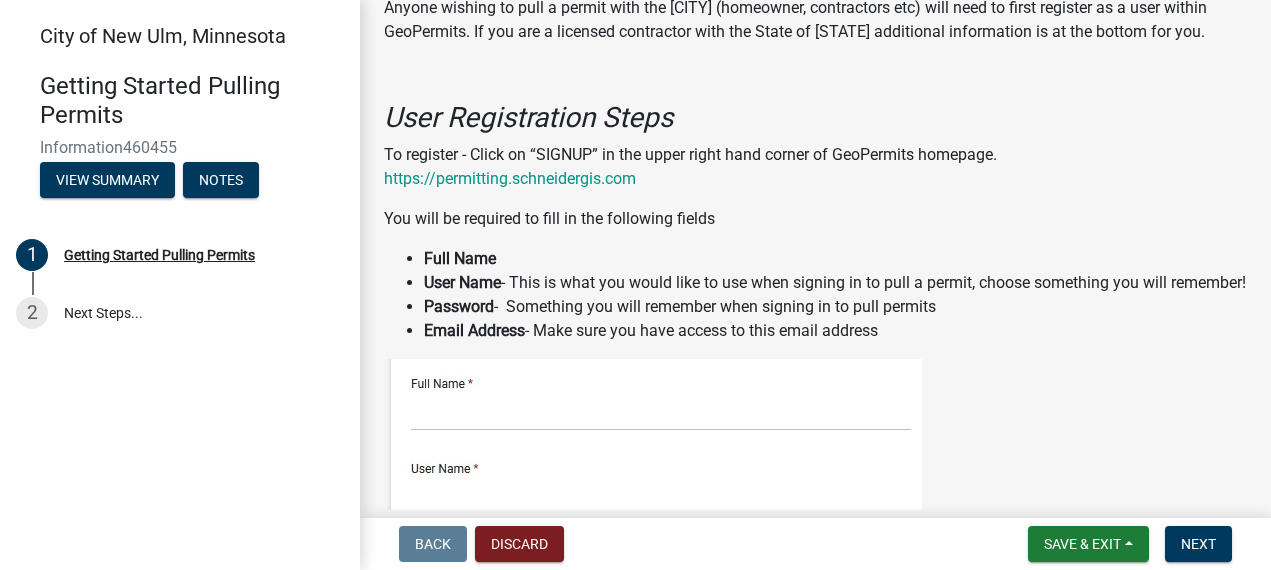 scroll, scrollTop: 0, scrollLeft: 0, axis: both 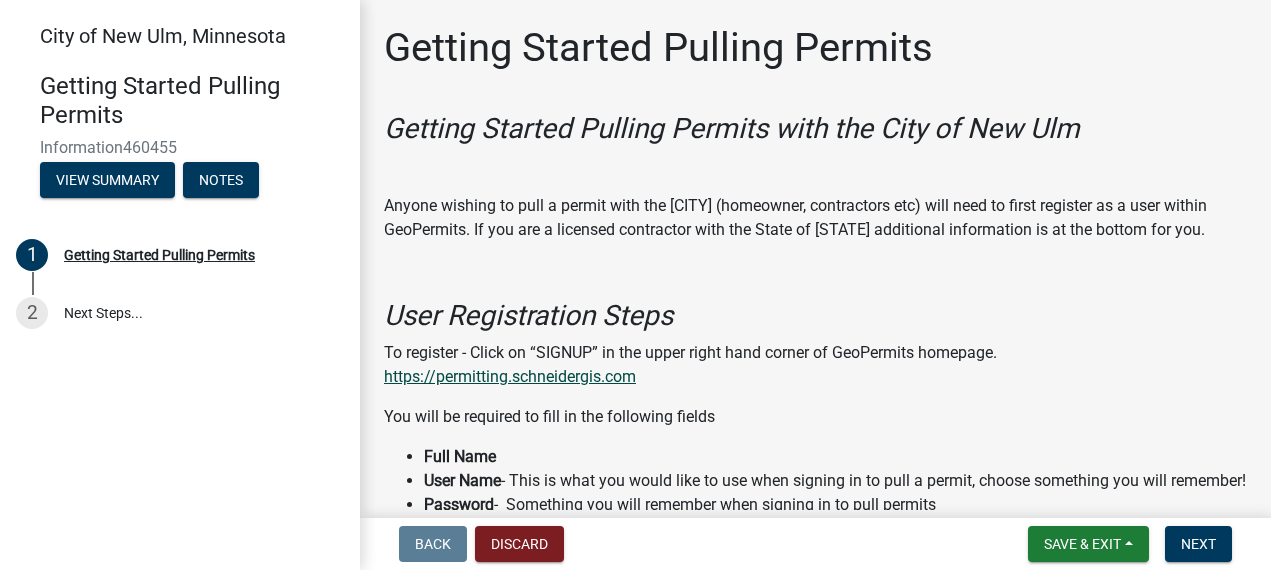 click on "https://permitting.schneidergis.com" 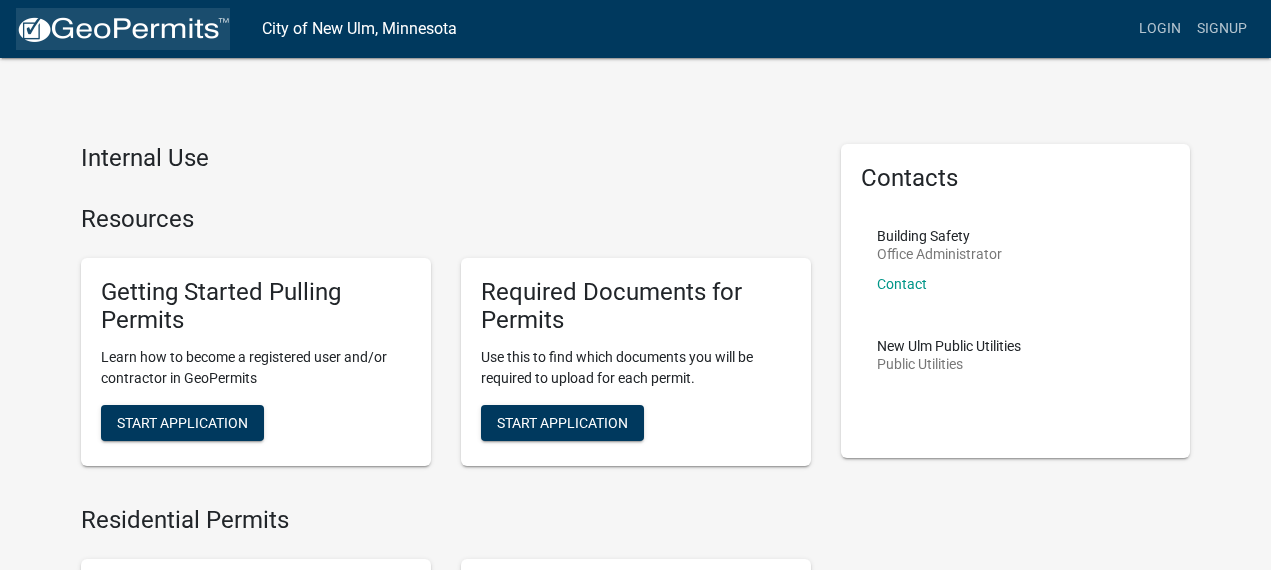 click 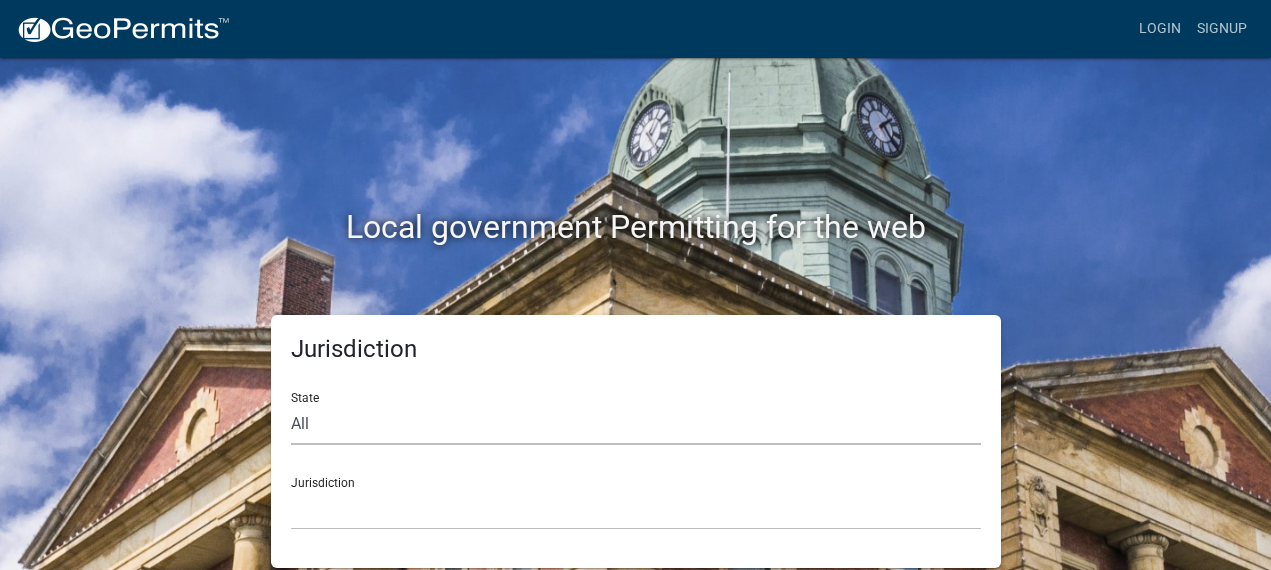 click on "All  Colorado   Georgia   Indiana   Iowa   Kansas   Minnesota   Ohio   South Carolina   Wisconsin" 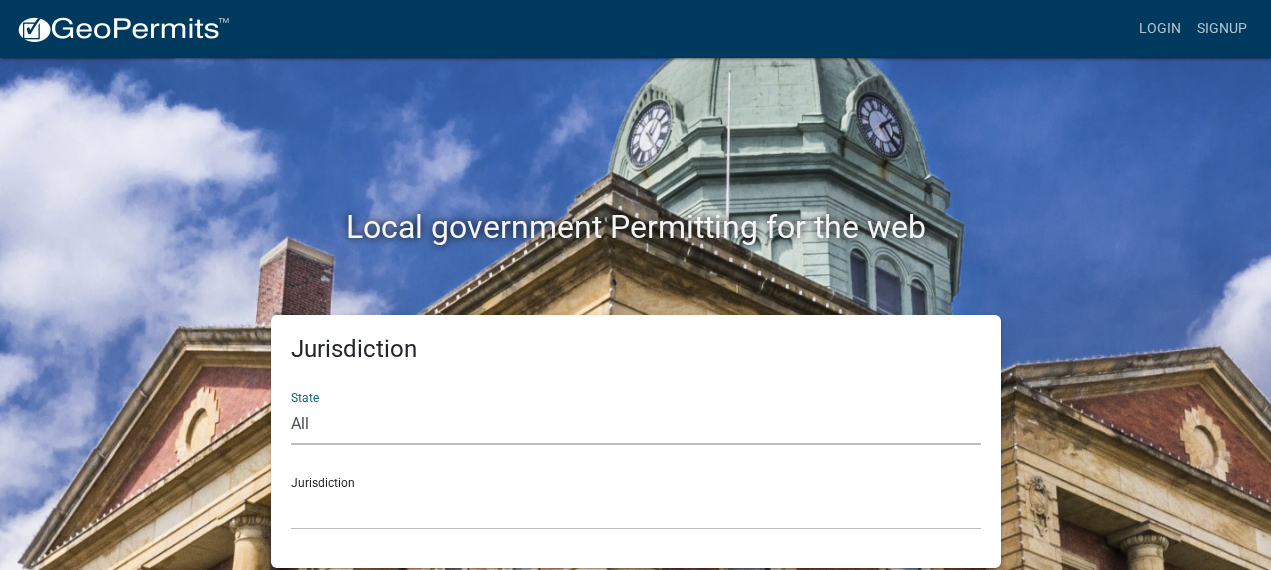 select on "Minnesota" 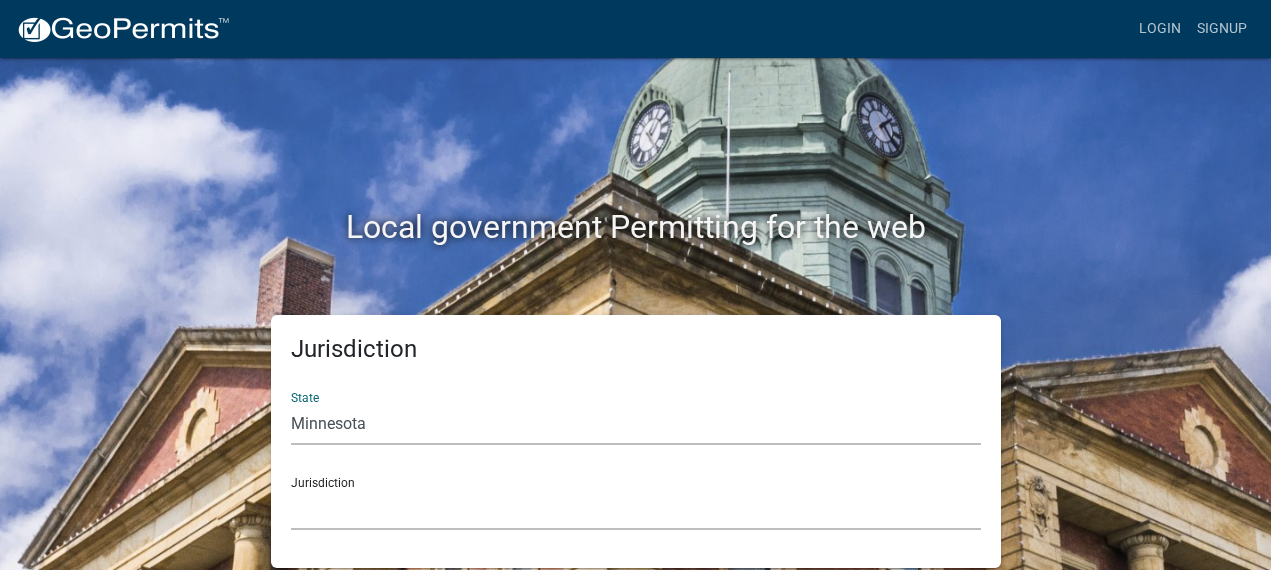 click on "Becker County, Minnesota Benton County, Minnesota Carlton County, Minnesota City of La Crescent, Minnesota City of Luverne, Minnesota City of New Ulm, Minnesota Freeborn County, Minnesota Houston County, Minnesota Isanti County, Minnesota Le Sueur County, Minnesota Mower County, Minnesota Murray County, Minnesota Otter Tail County, Minnesota Pine County, Minnesota Rice County, Minnesota Wabasha County, Minnesota Waseca County, Minnesota" 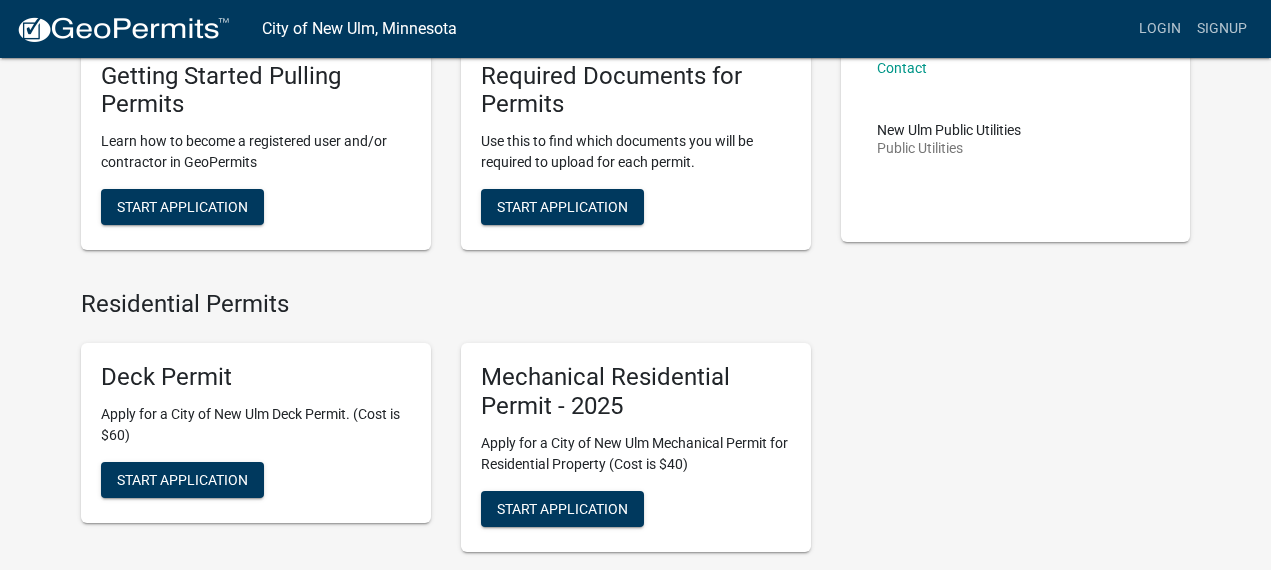 scroll, scrollTop: 215, scrollLeft: 0, axis: vertical 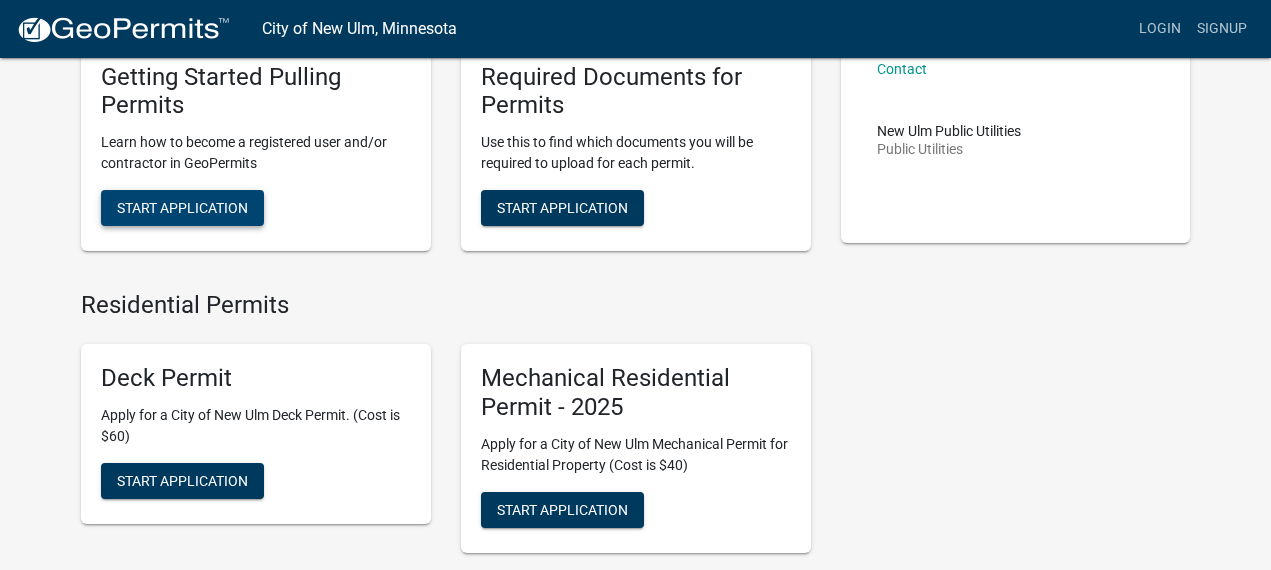 click on "Start Application" at bounding box center [182, 208] 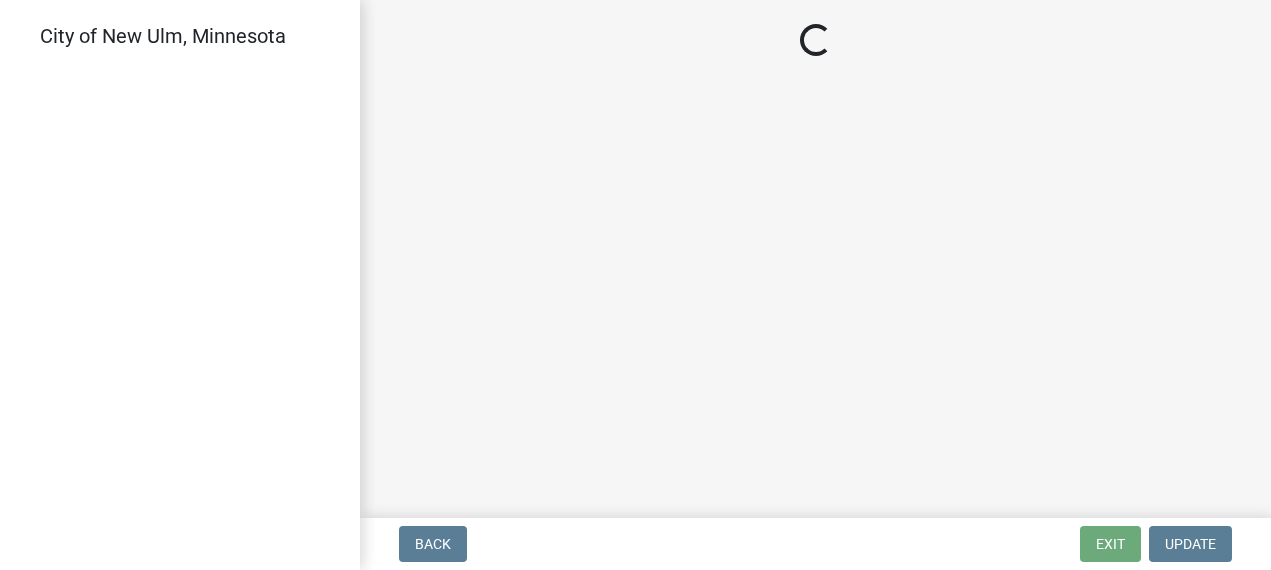 scroll, scrollTop: 0, scrollLeft: 0, axis: both 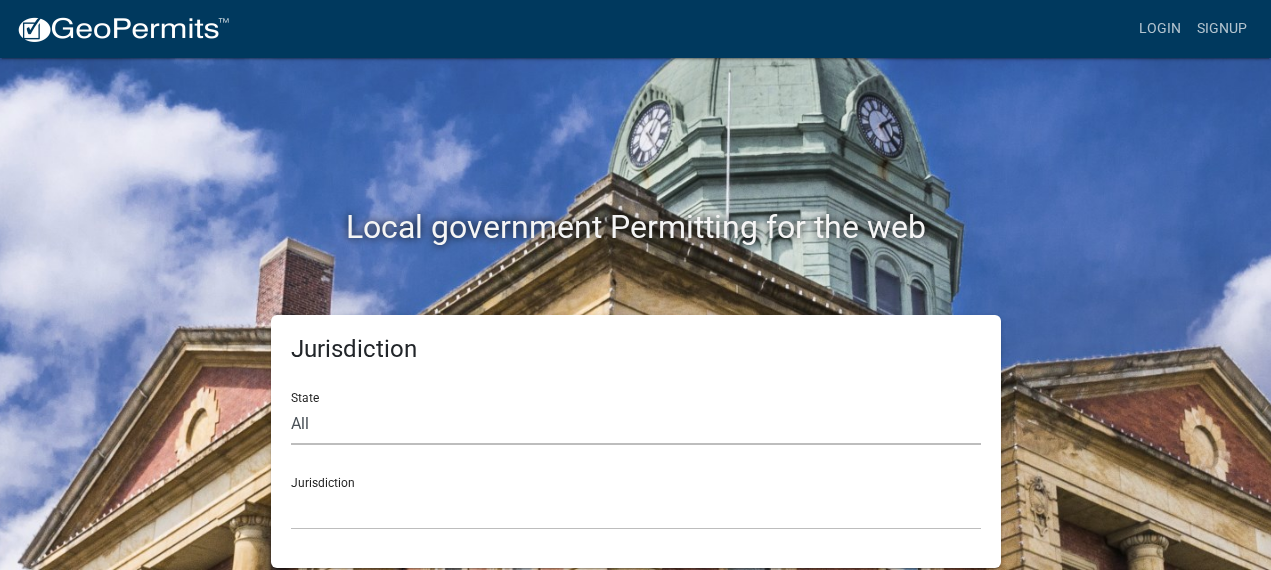 click on "All  Colorado   Georgia   Indiana   Iowa   Kansas   Minnesota   Ohio   South Carolina   Wisconsin" 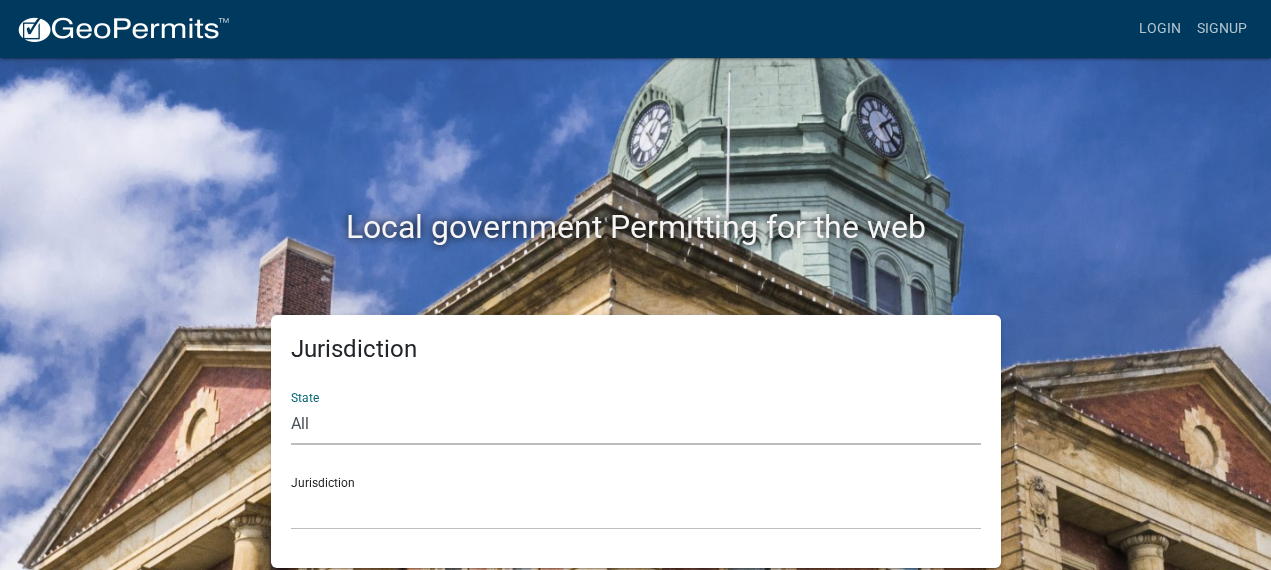 select on "Minnesota" 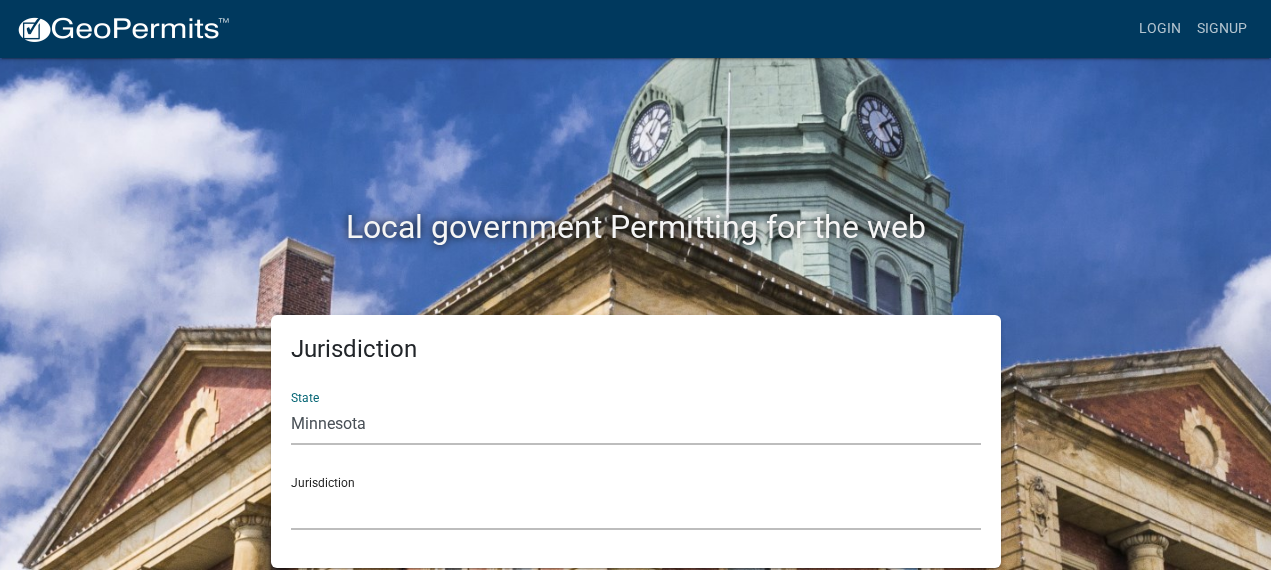 click on "Becker County, Minnesota Benton County, Minnesota Carlton County, Minnesota City of La Crescent, Minnesota City of Luverne, Minnesota City of New Ulm, Minnesota Freeborn County, Minnesota Houston County, Minnesota Isanti County, Minnesota Le Sueur County, Minnesota Mower County, Minnesota Murray County, Minnesota Otter Tail County, Minnesota Pine County, Minnesota Rice County, Minnesota Wabasha County, Minnesota Waseca County, Minnesota" 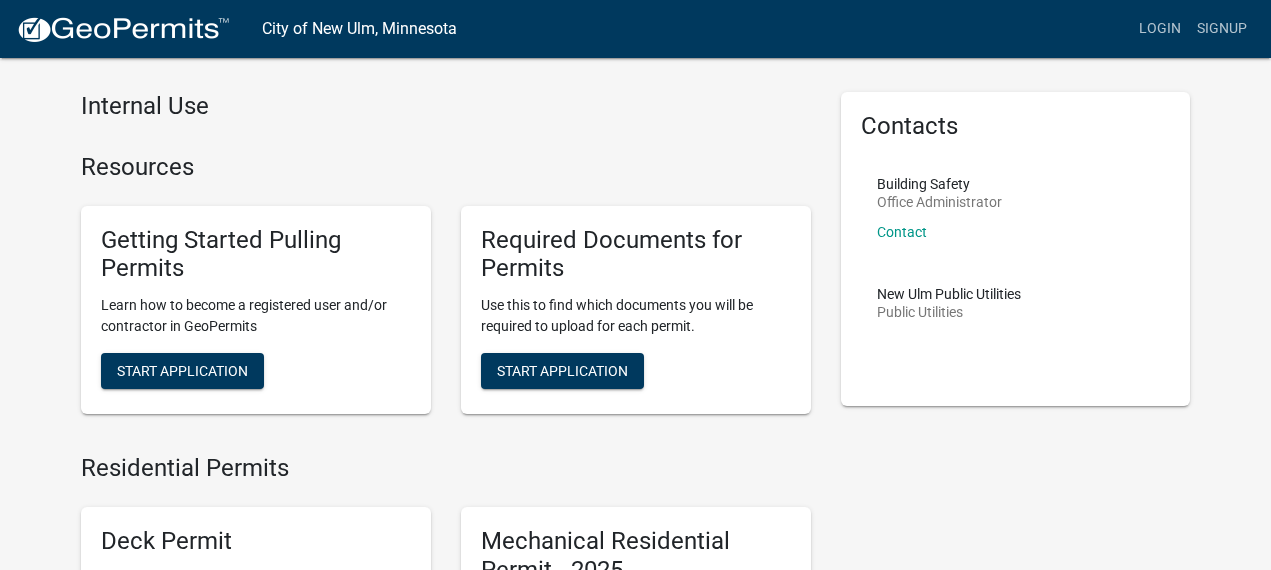 scroll, scrollTop: 0, scrollLeft: 0, axis: both 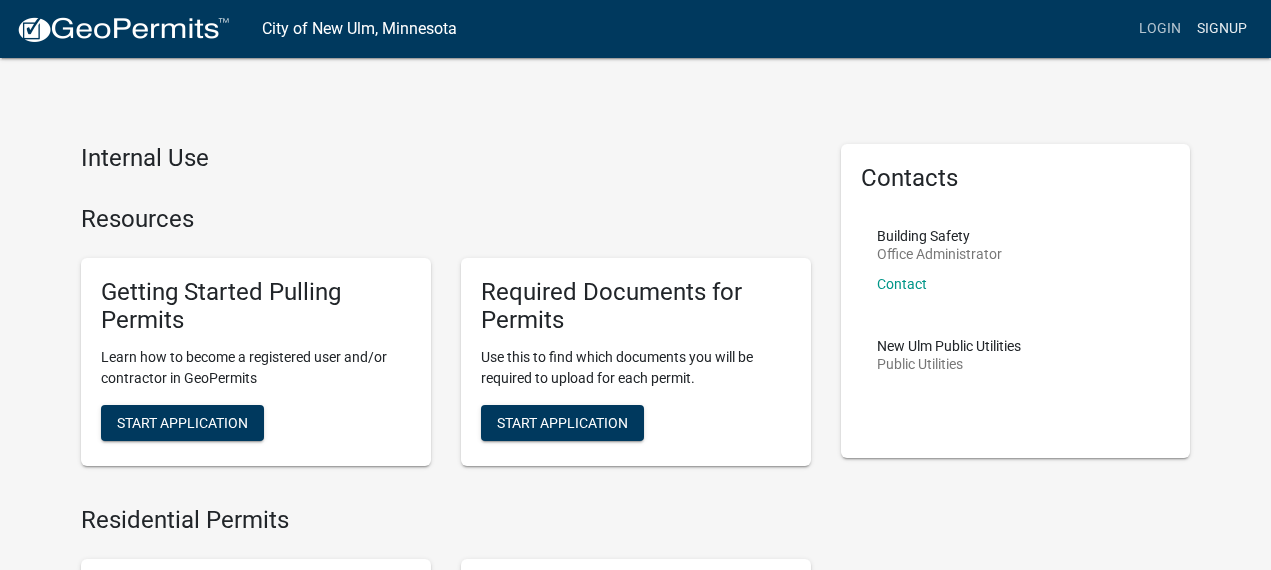 click on "Signup" at bounding box center (1222, 29) 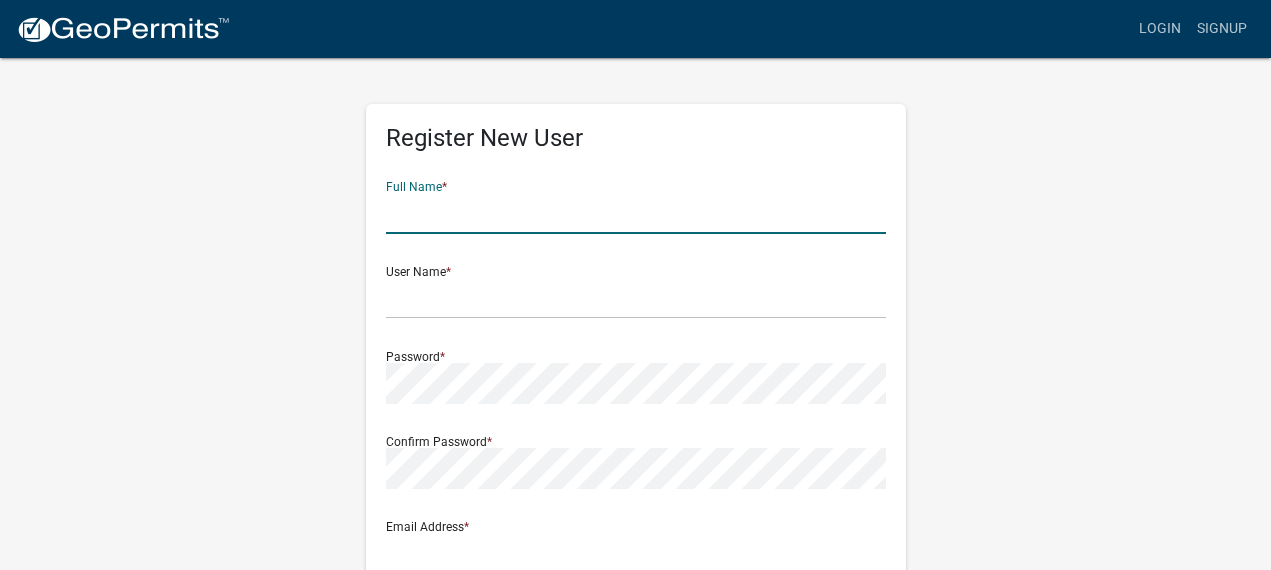 click 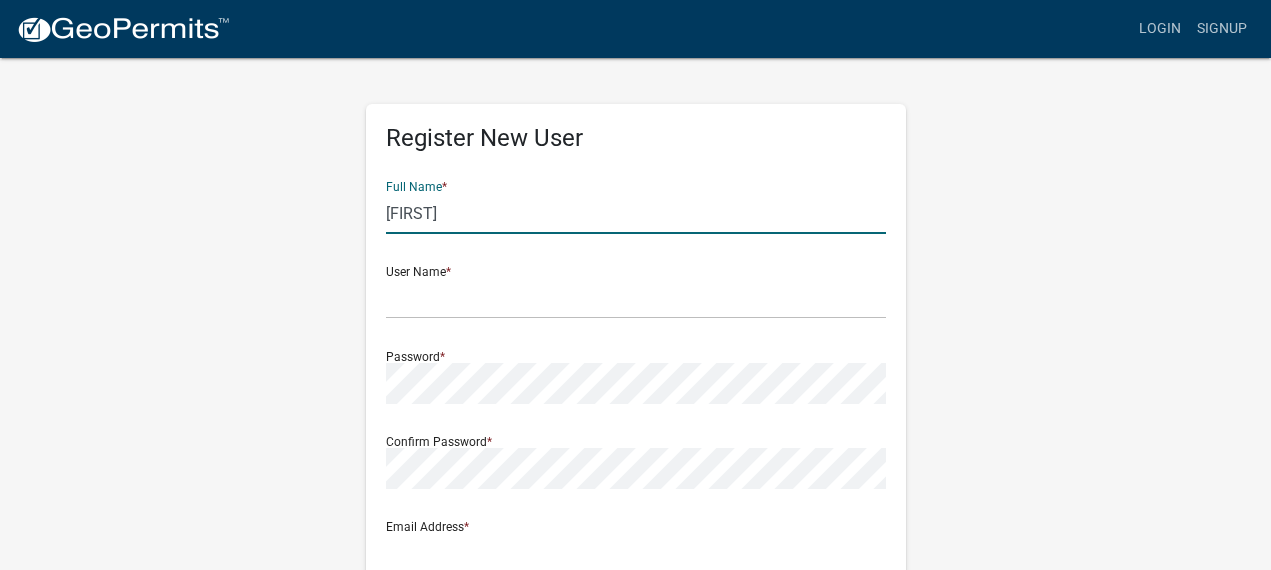 type on "[FIRST]" 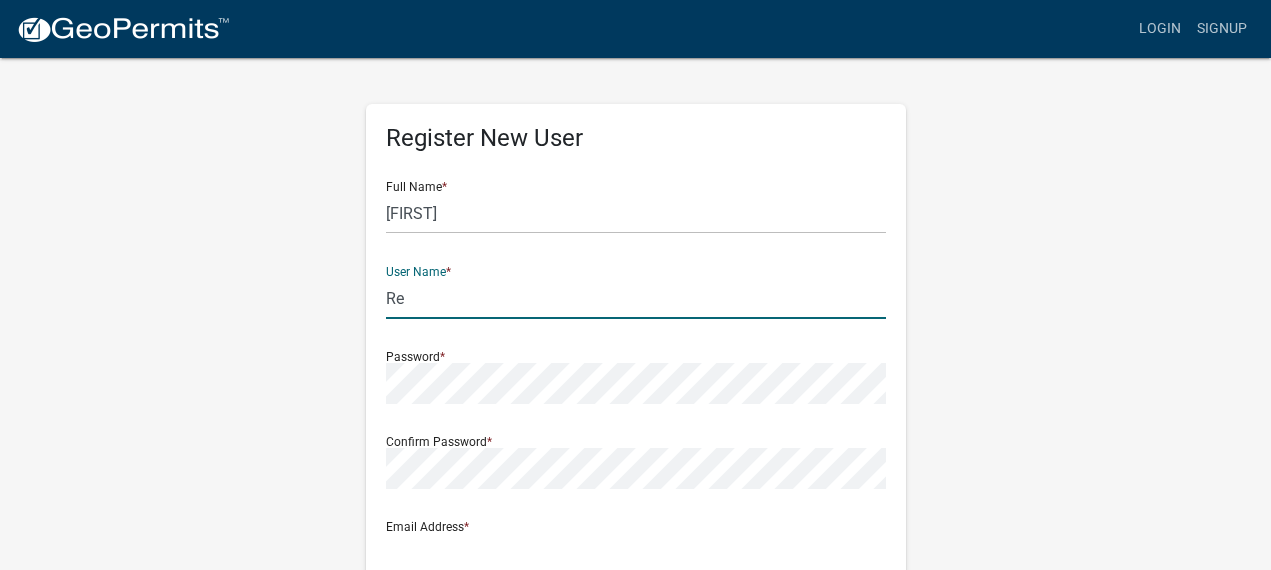 type on "R" 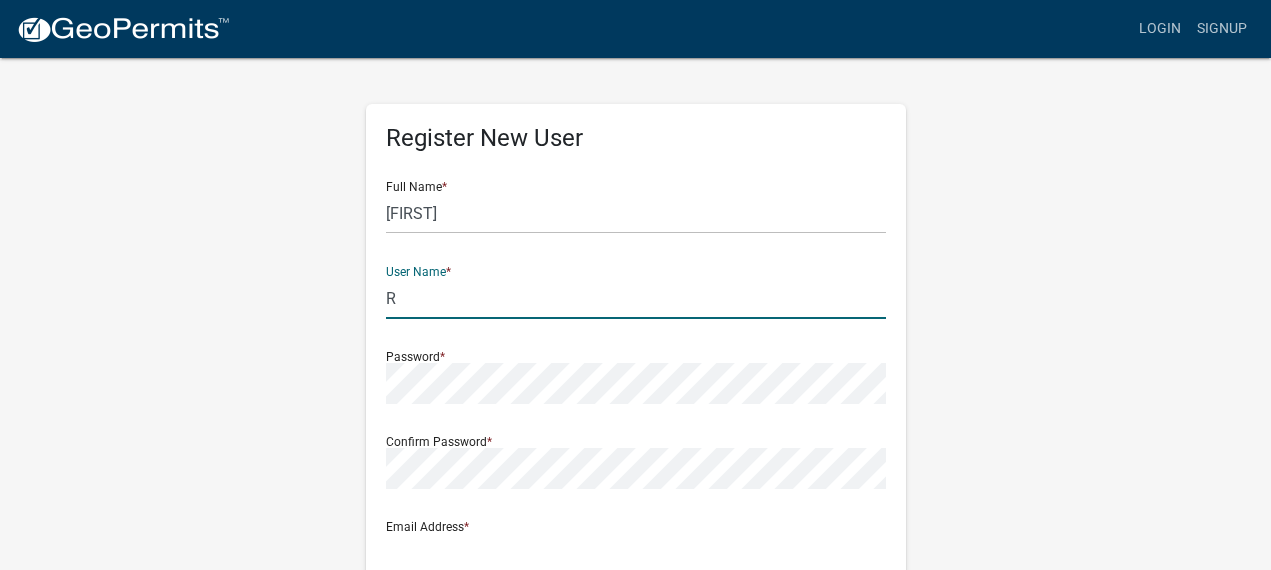 type 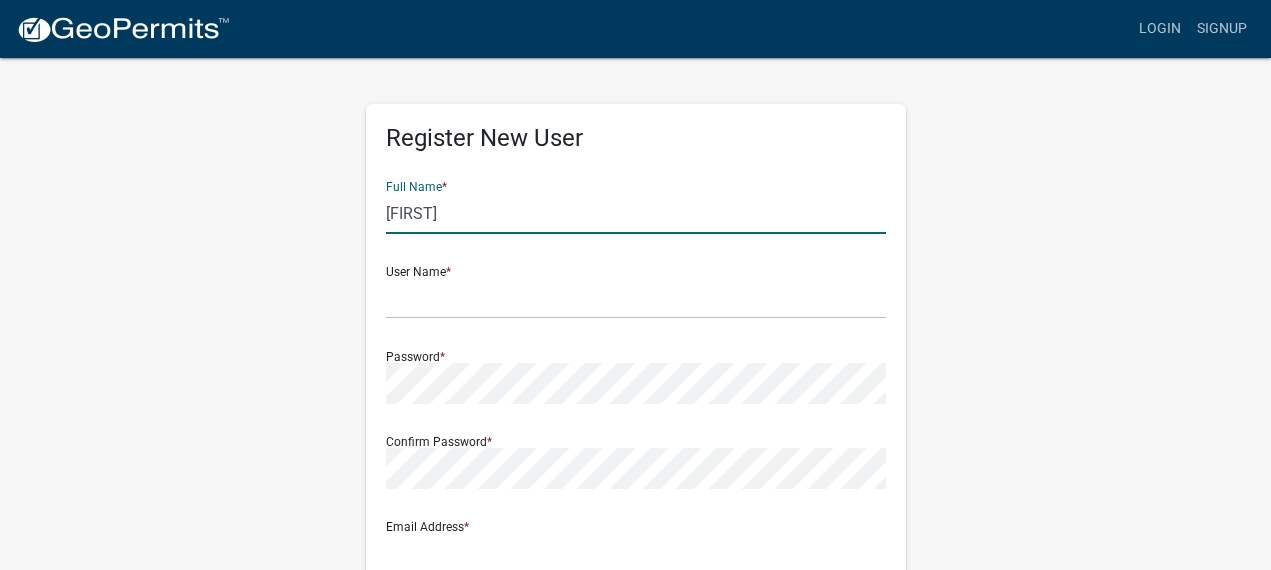 click on "[FIRST]" 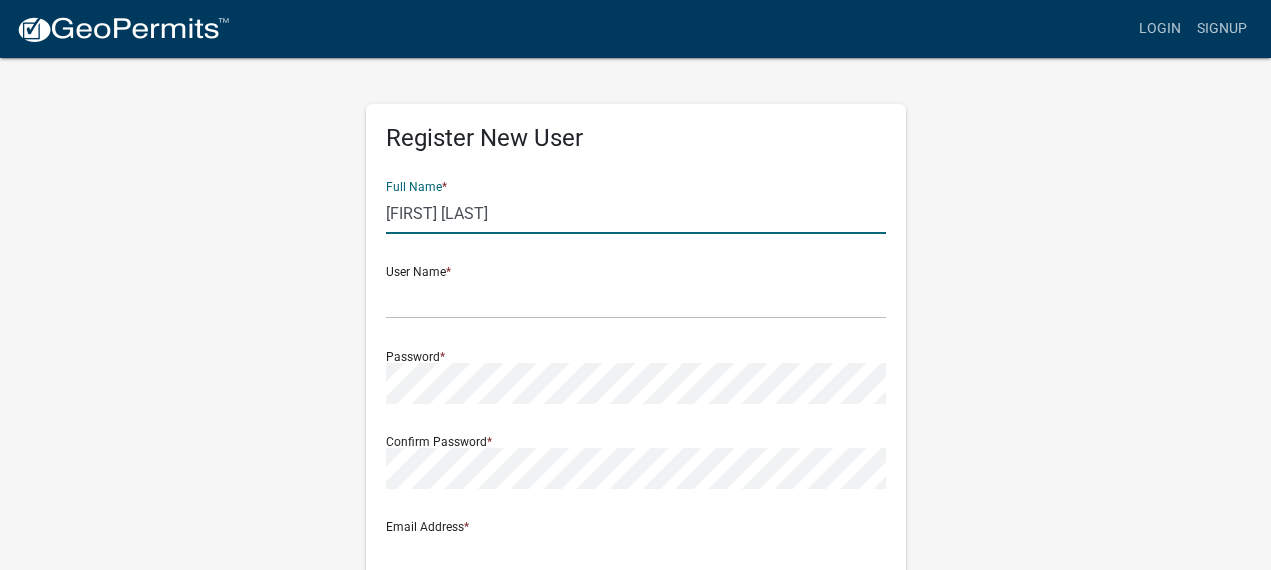 type on "[FIRST] [LAST]" 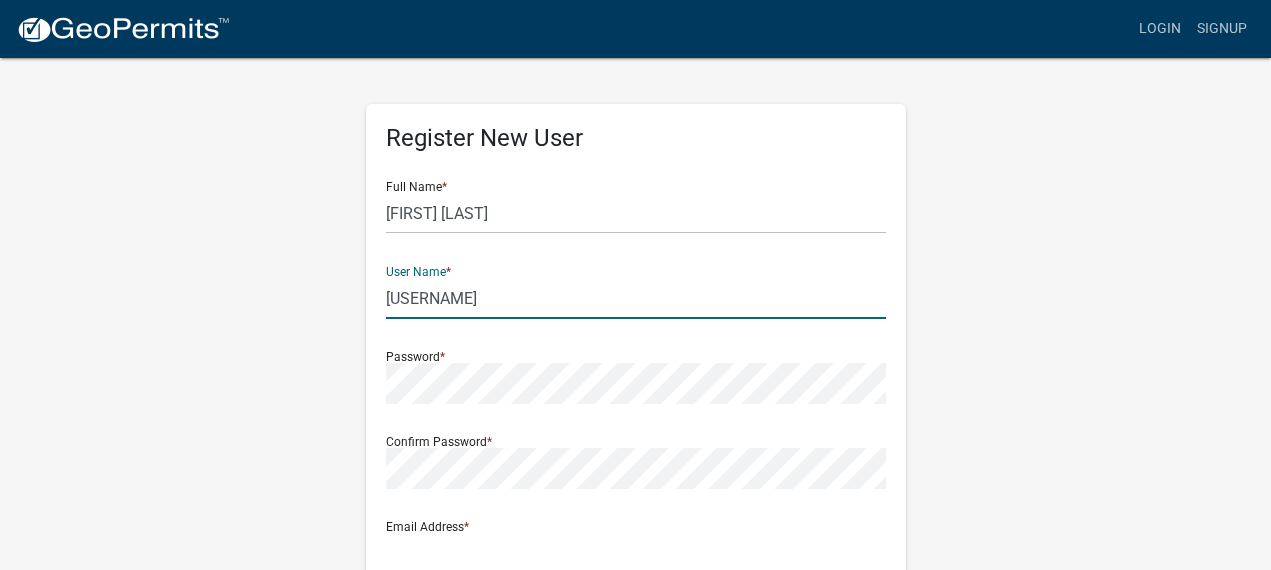 type on "[USERNAME]" 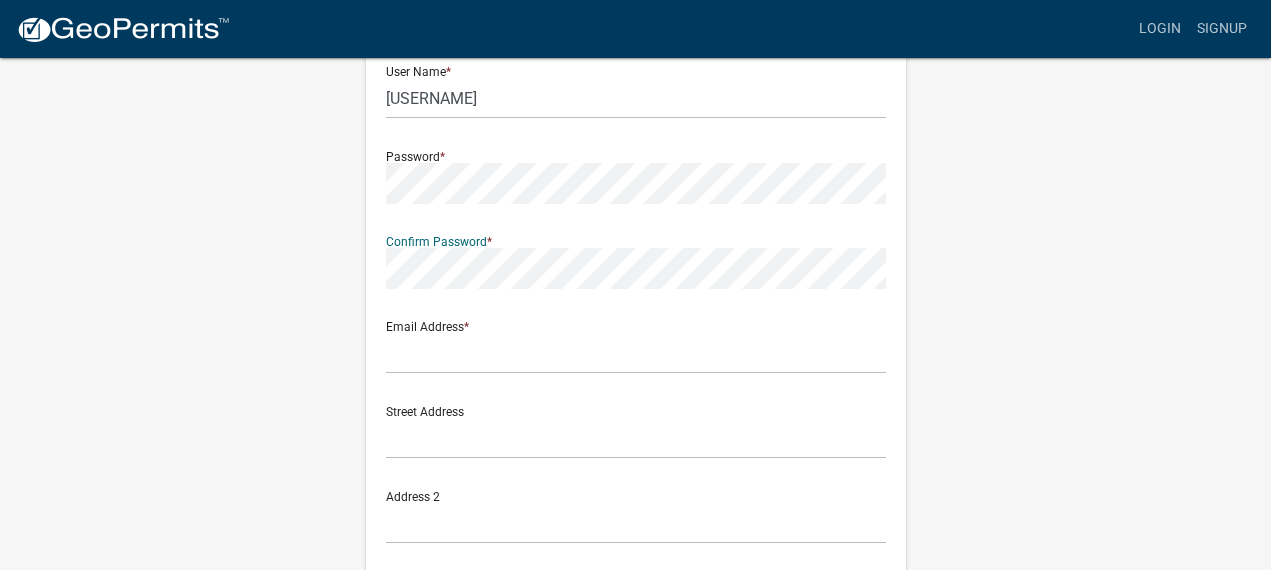scroll, scrollTop: 249, scrollLeft: 0, axis: vertical 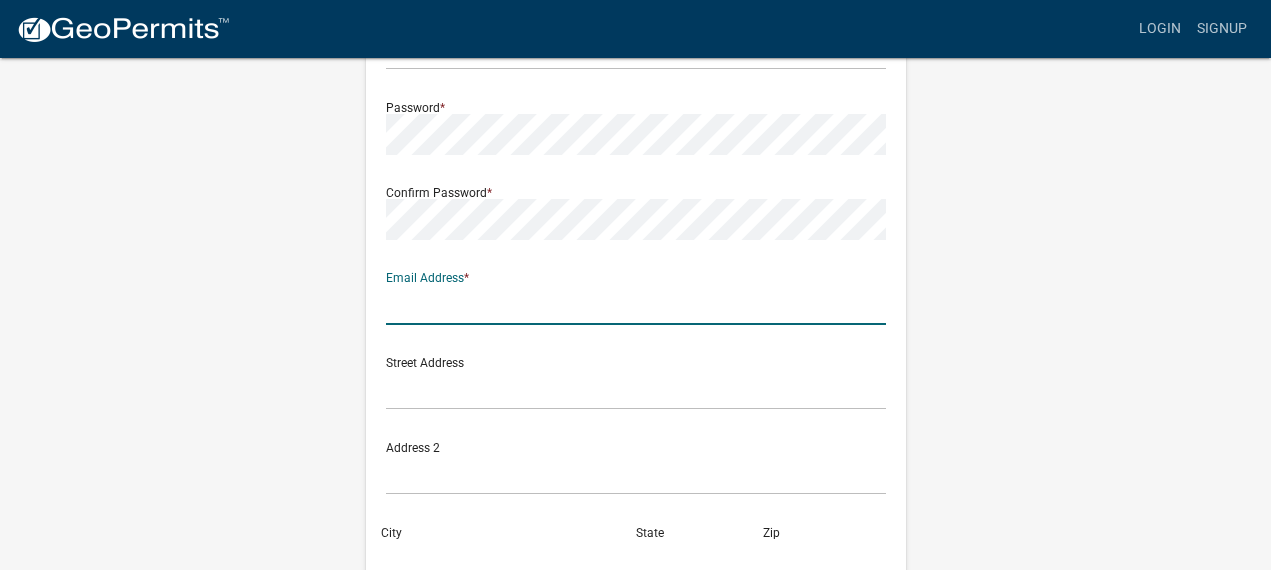click 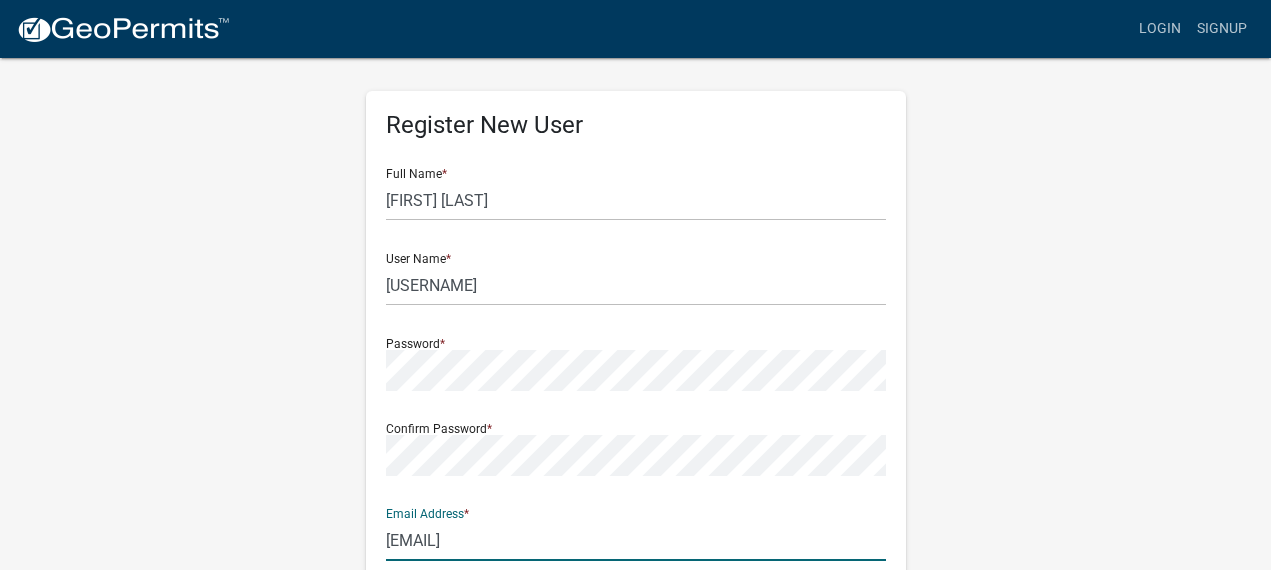 scroll, scrollTop: 17, scrollLeft: 0, axis: vertical 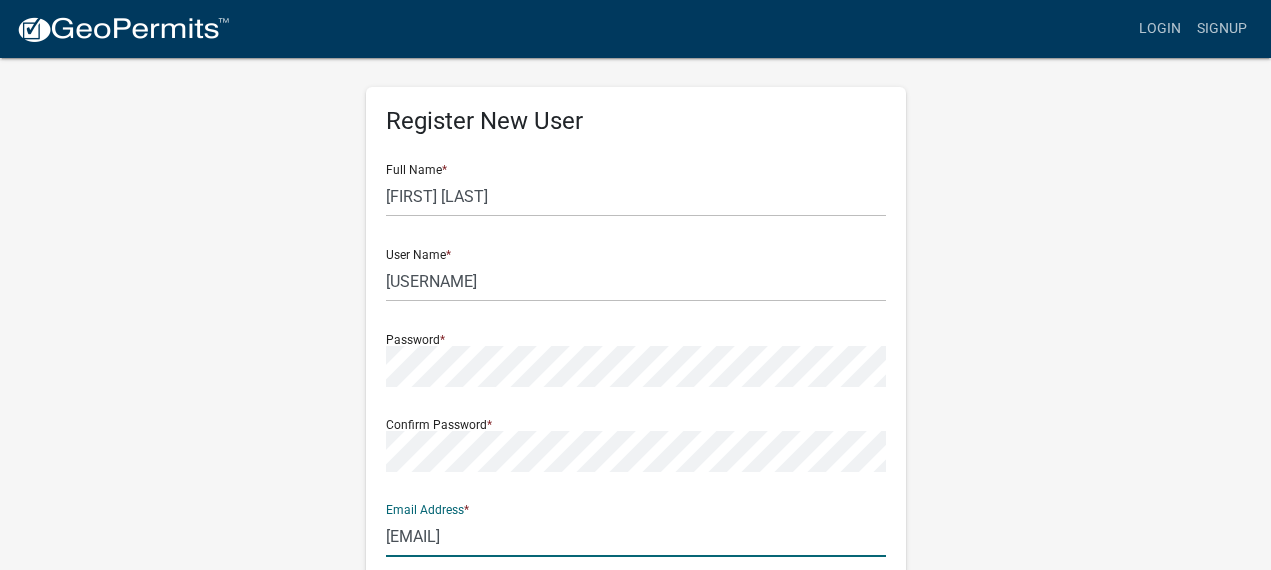 type on "[EMAIL]" 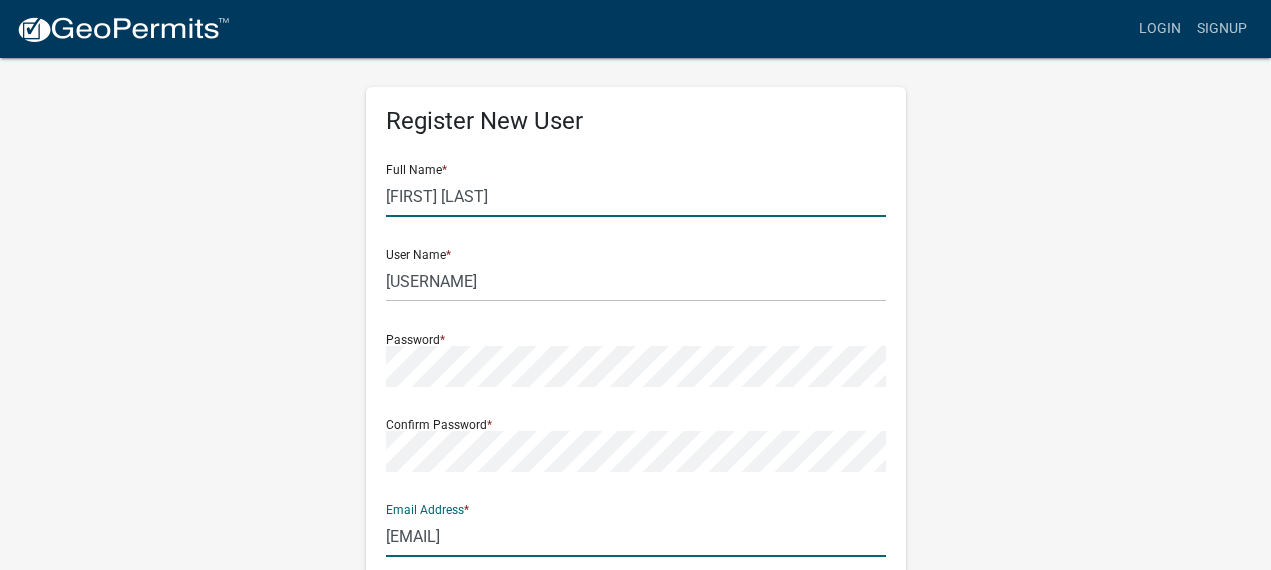 click on "[FIRST] [LAST]" 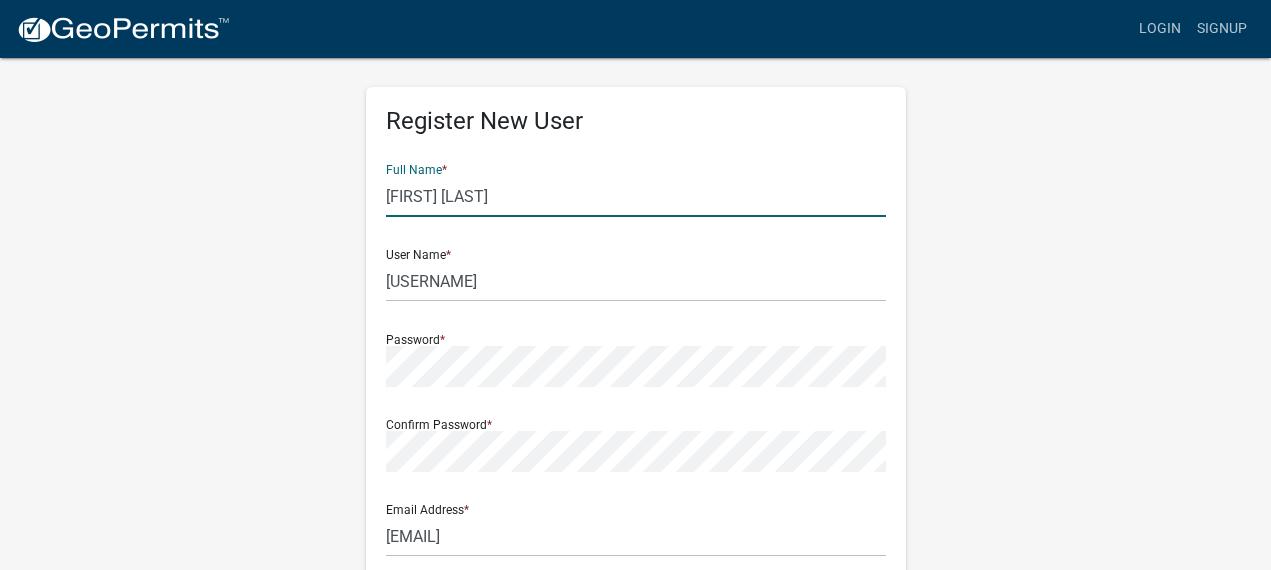 drag, startPoint x: 487, startPoint y: 202, endPoint x: 344, endPoint y: 164, distance: 147.96283 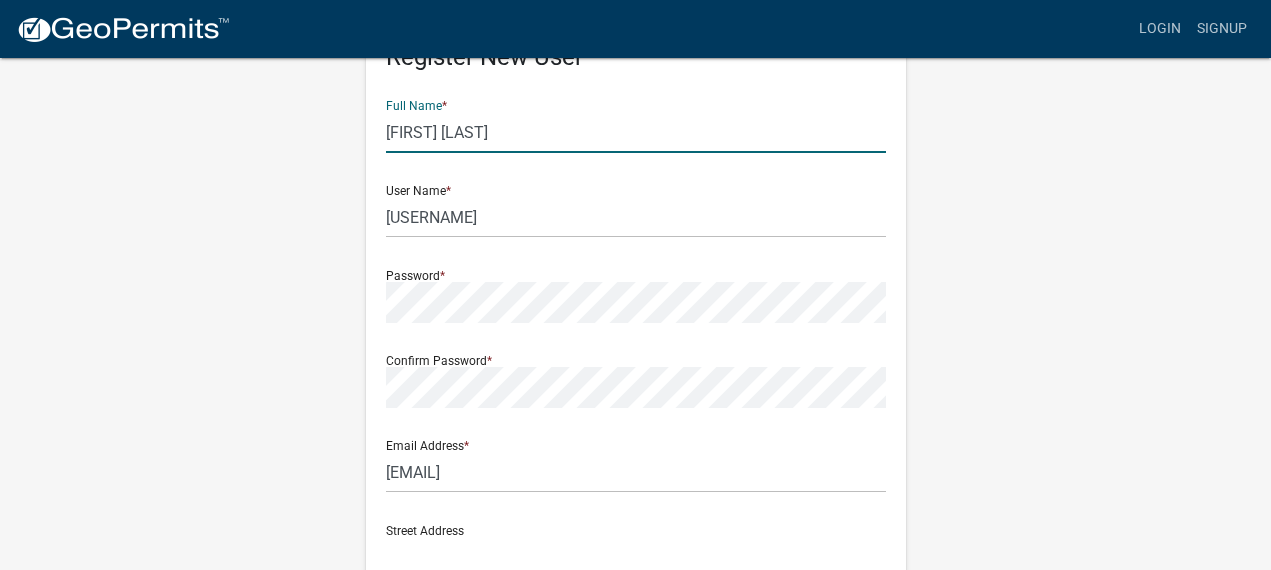 scroll, scrollTop: 64, scrollLeft: 0, axis: vertical 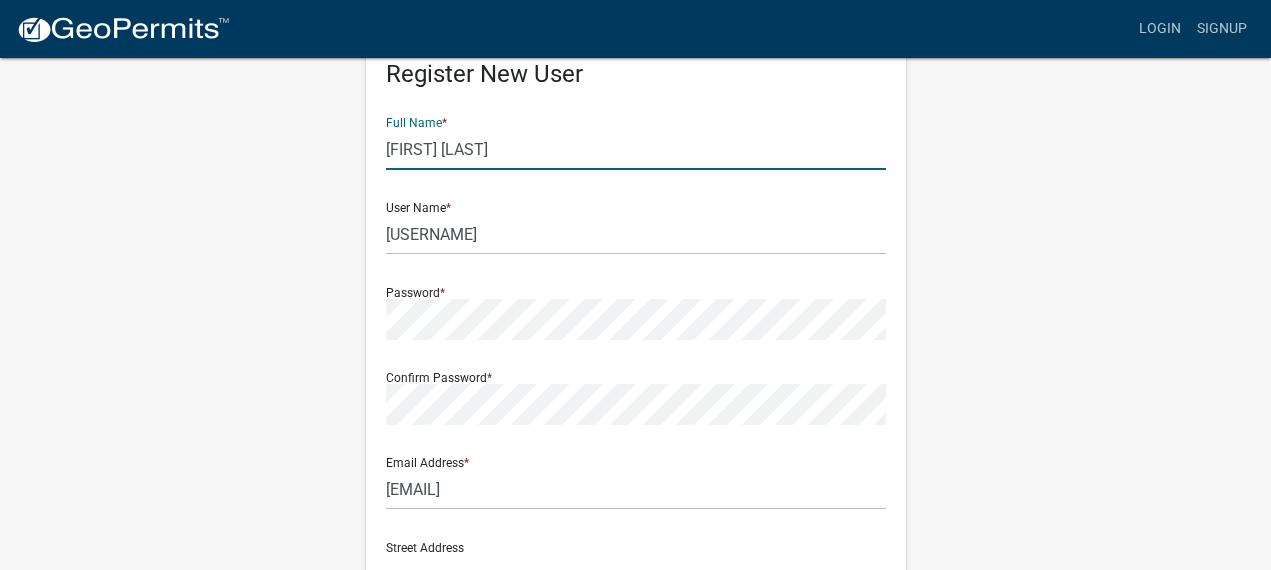 drag, startPoint x: 507, startPoint y: 153, endPoint x: 255, endPoint y: 109, distance: 255.81242 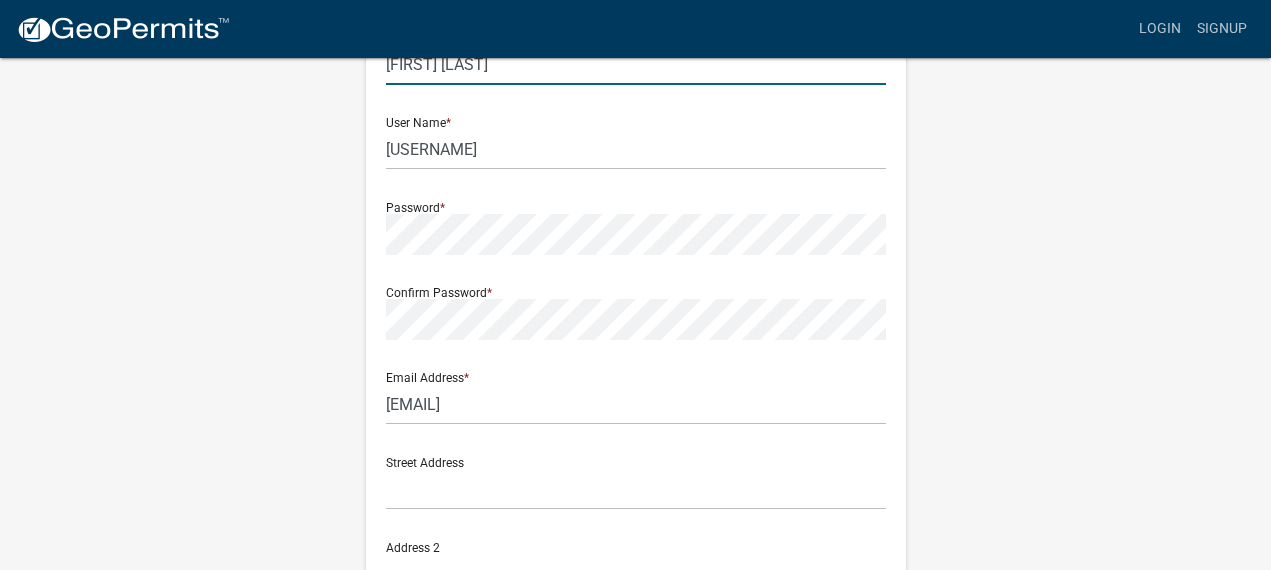 scroll, scrollTop: 168, scrollLeft: 0, axis: vertical 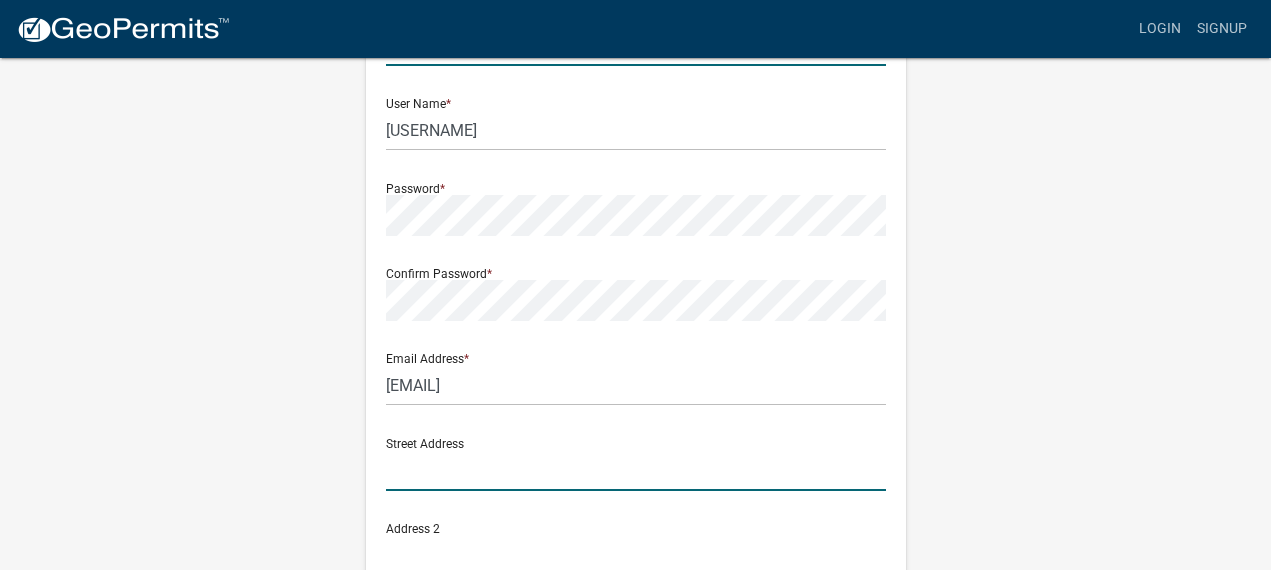 click 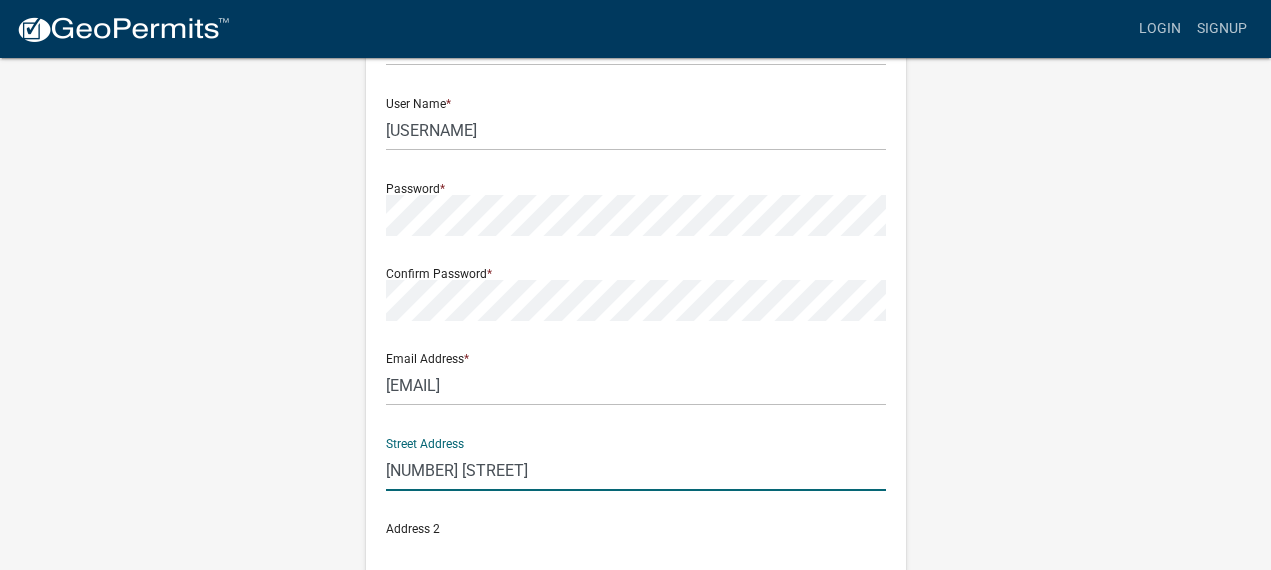 scroll, scrollTop: 272, scrollLeft: 0, axis: vertical 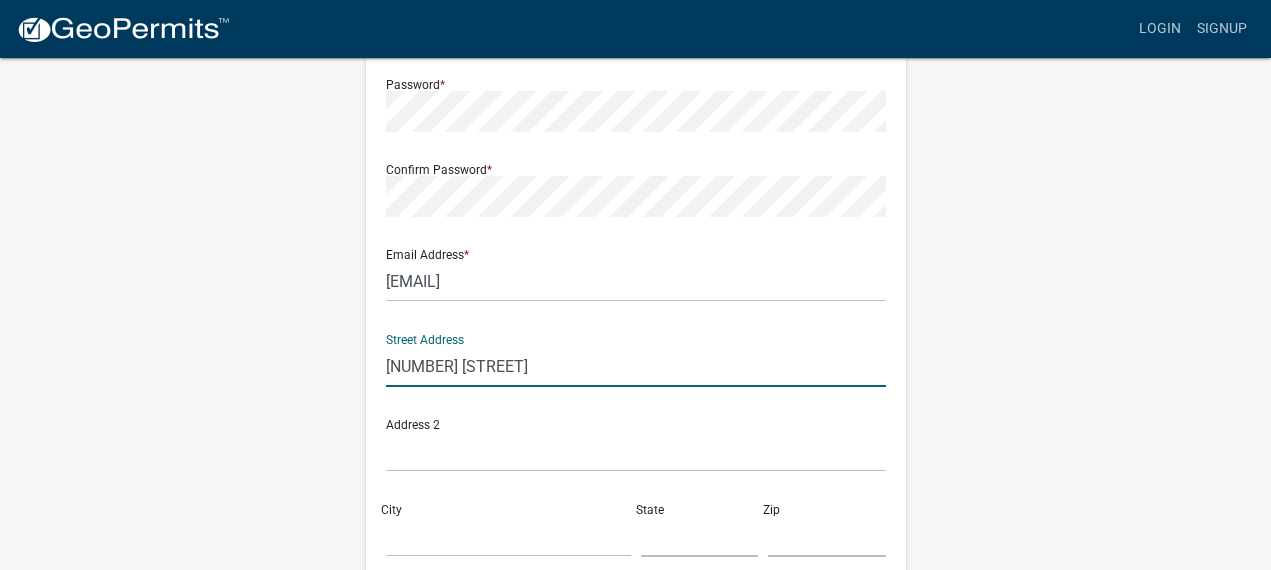 type on "[NUMBER] [STREET]" 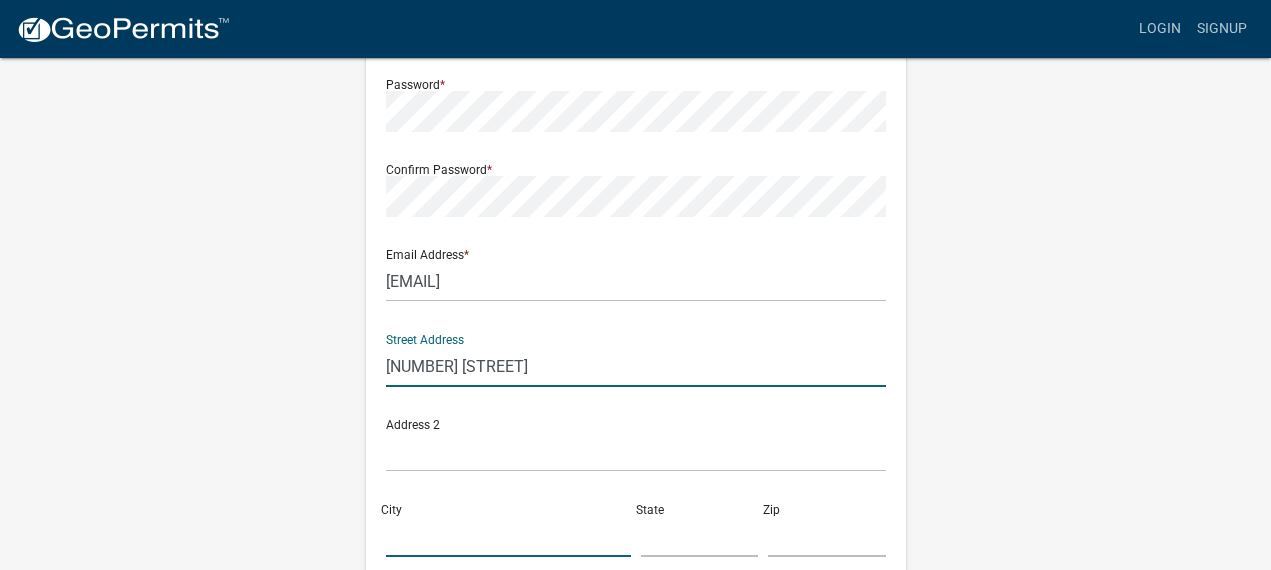 click on "City" at bounding box center [508, 536] 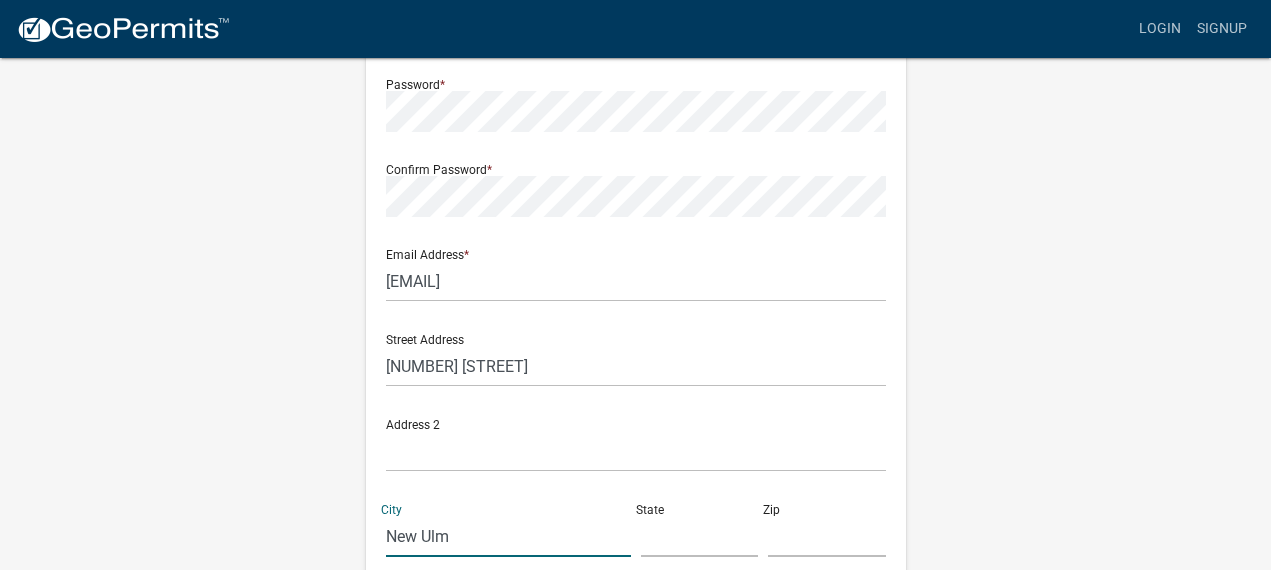 type on "New Ulm" 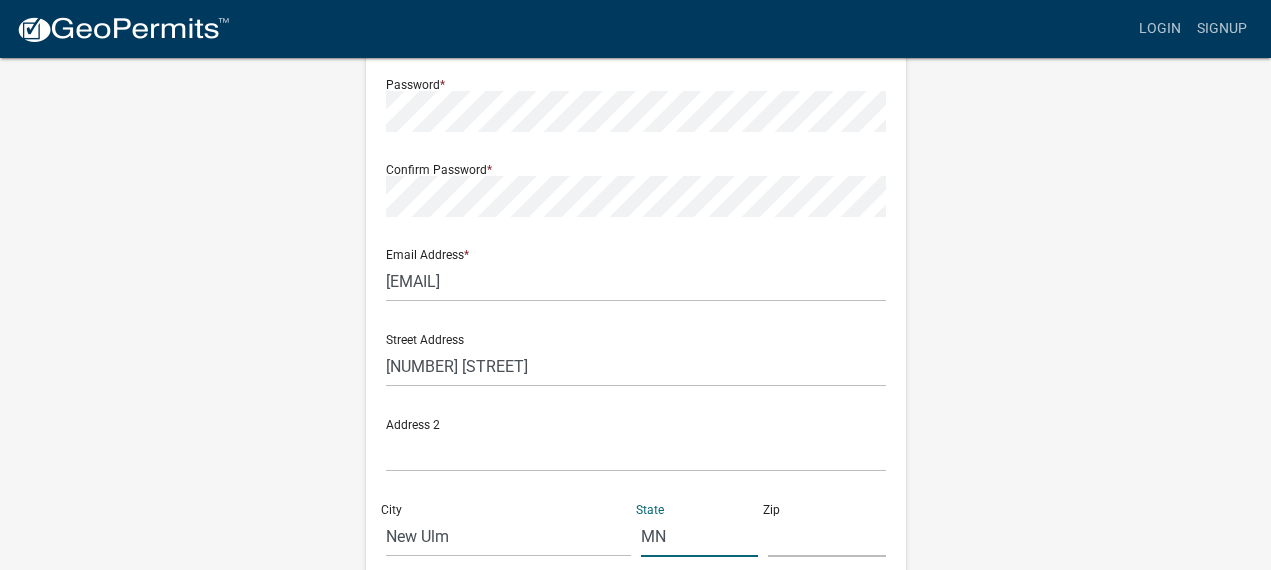 type on "MN" 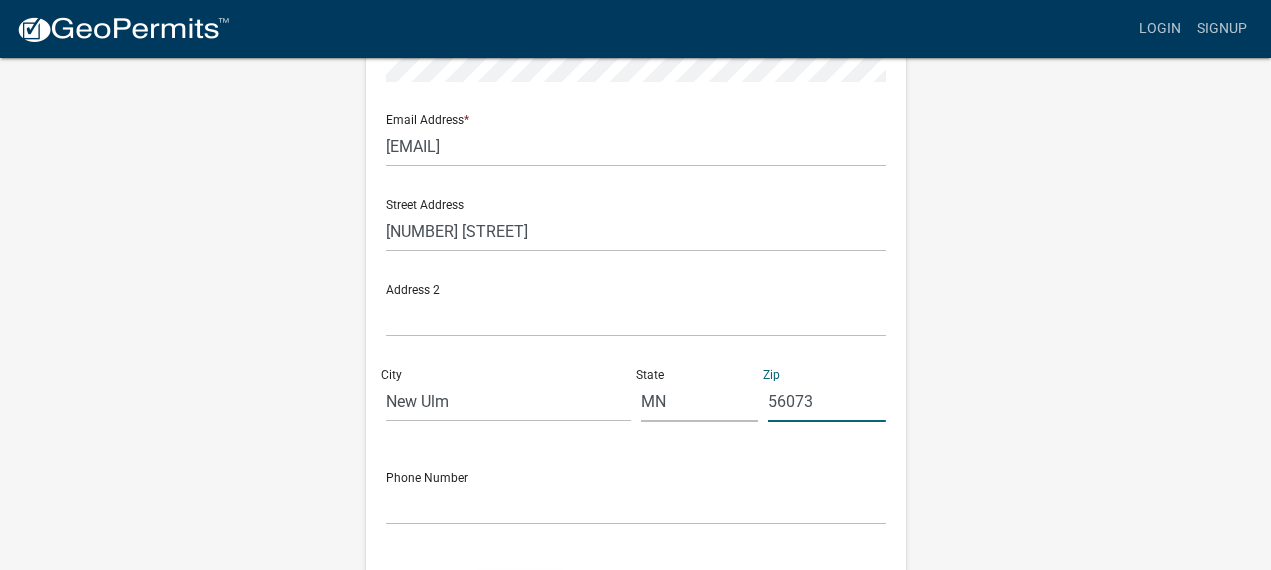 scroll, scrollTop: 410, scrollLeft: 0, axis: vertical 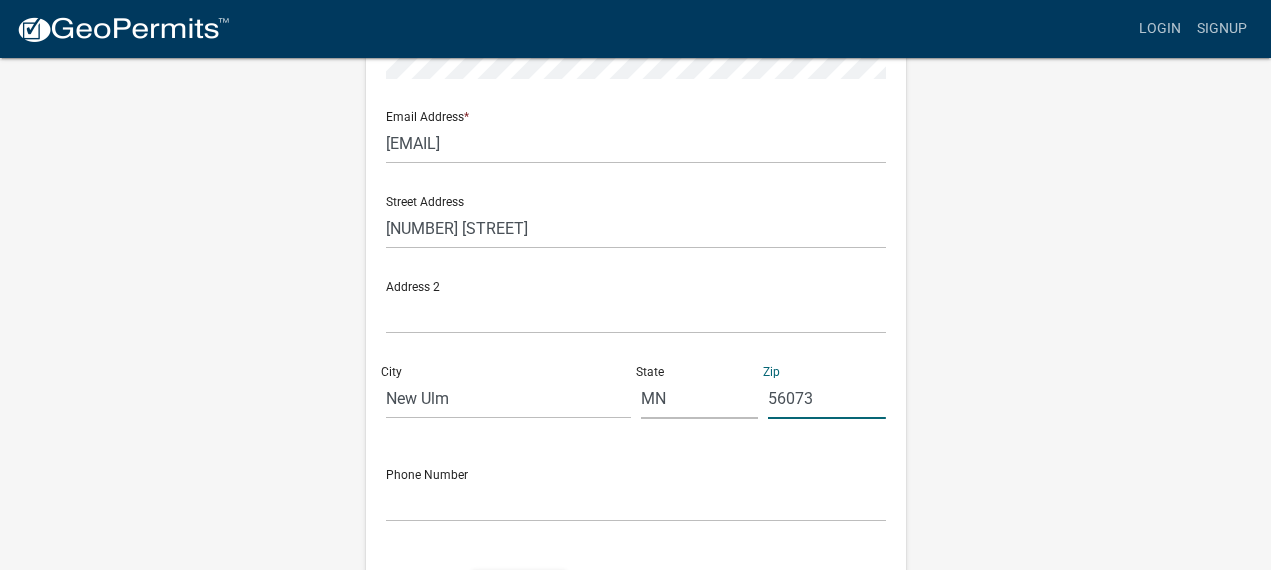type on "56073" 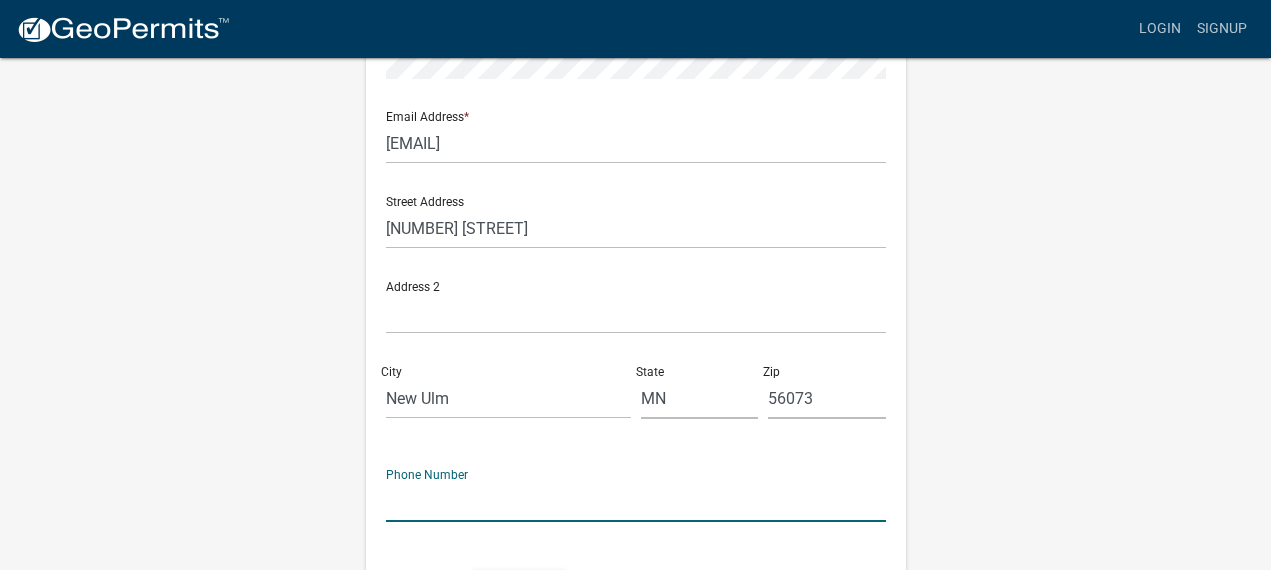 click 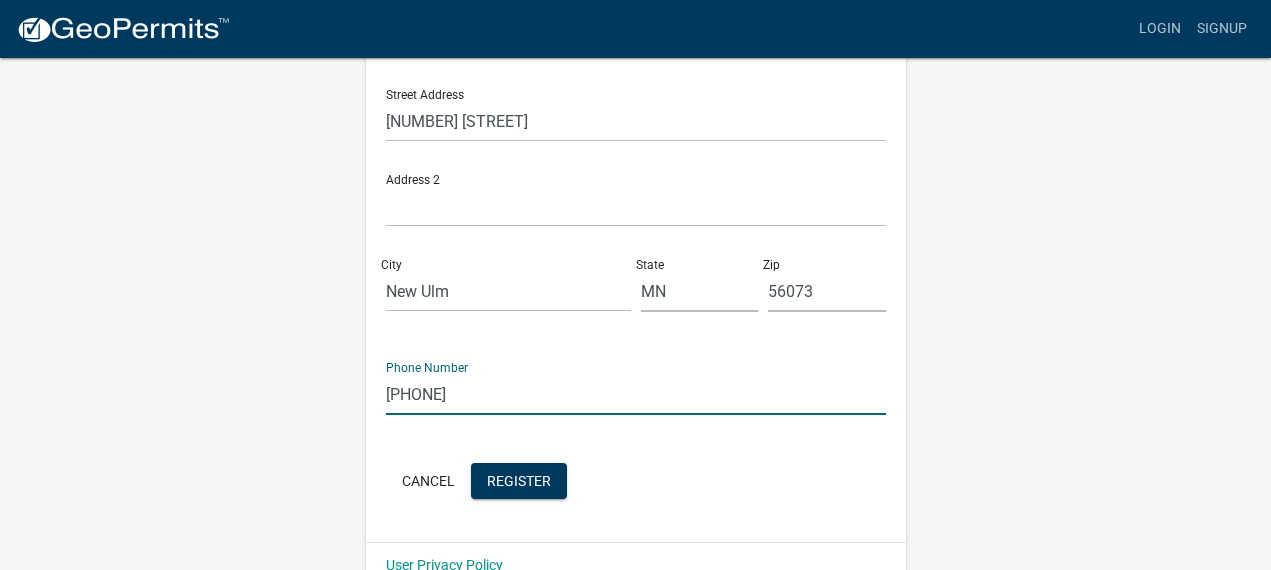 scroll, scrollTop: 556, scrollLeft: 0, axis: vertical 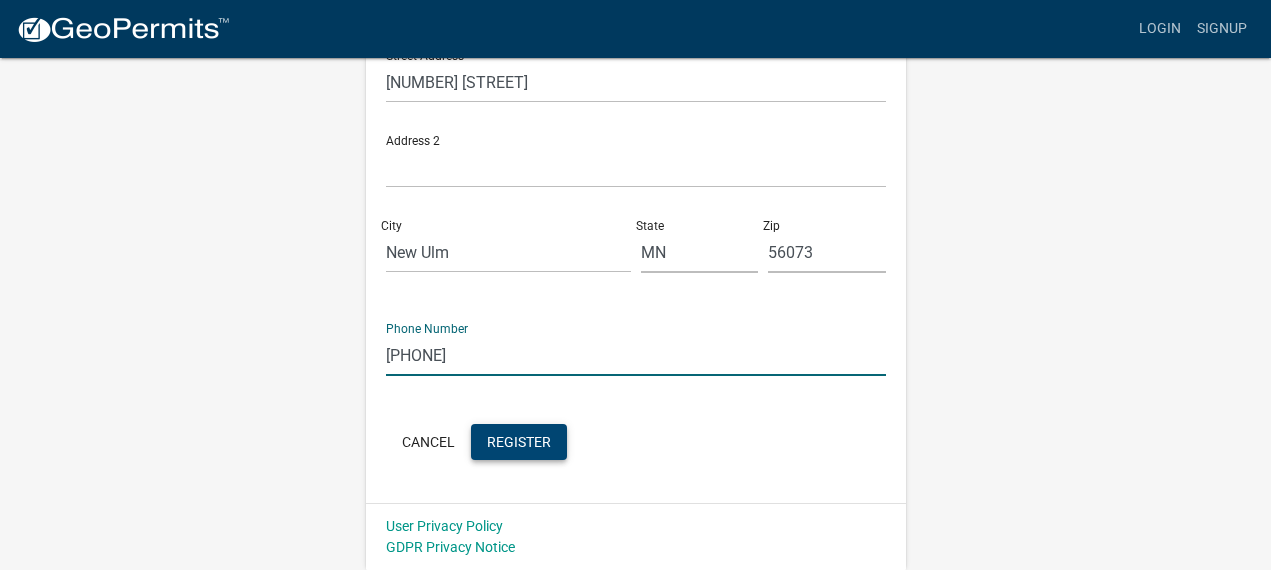 type on "[PHONE]" 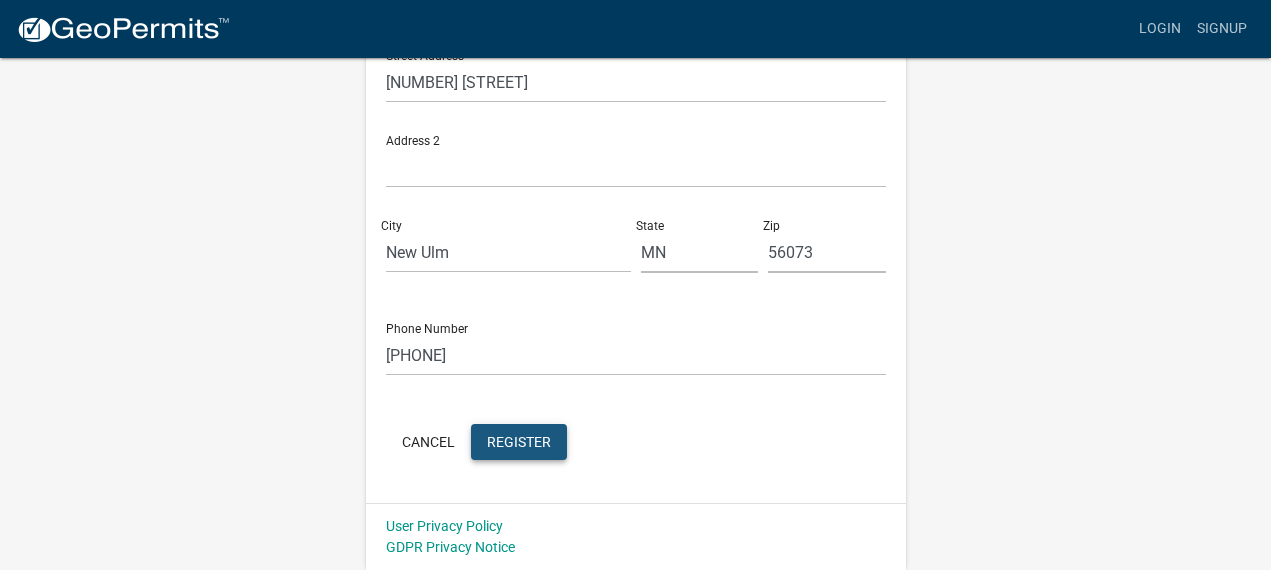 click on "Register" 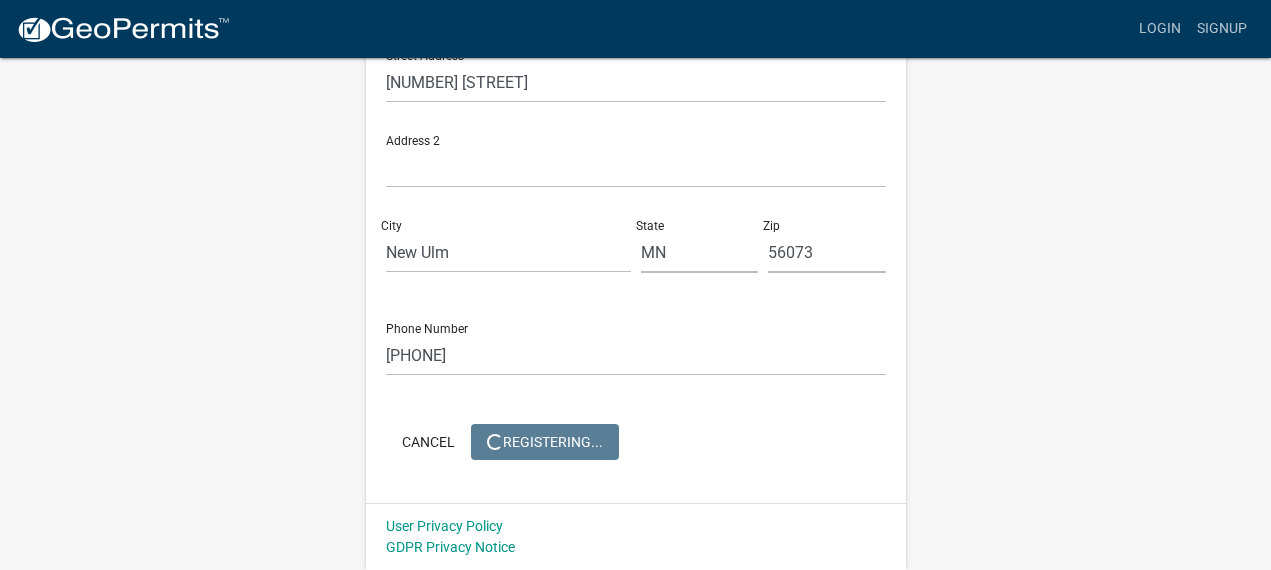scroll, scrollTop: 0, scrollLeft: 0, axis: both 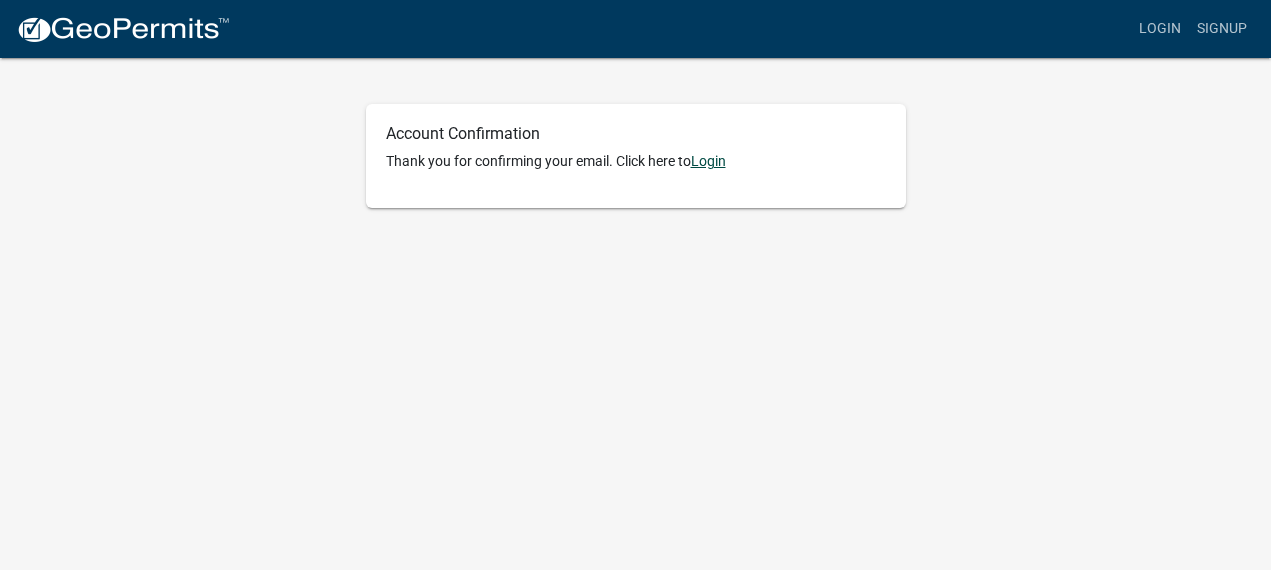 click on "Login" 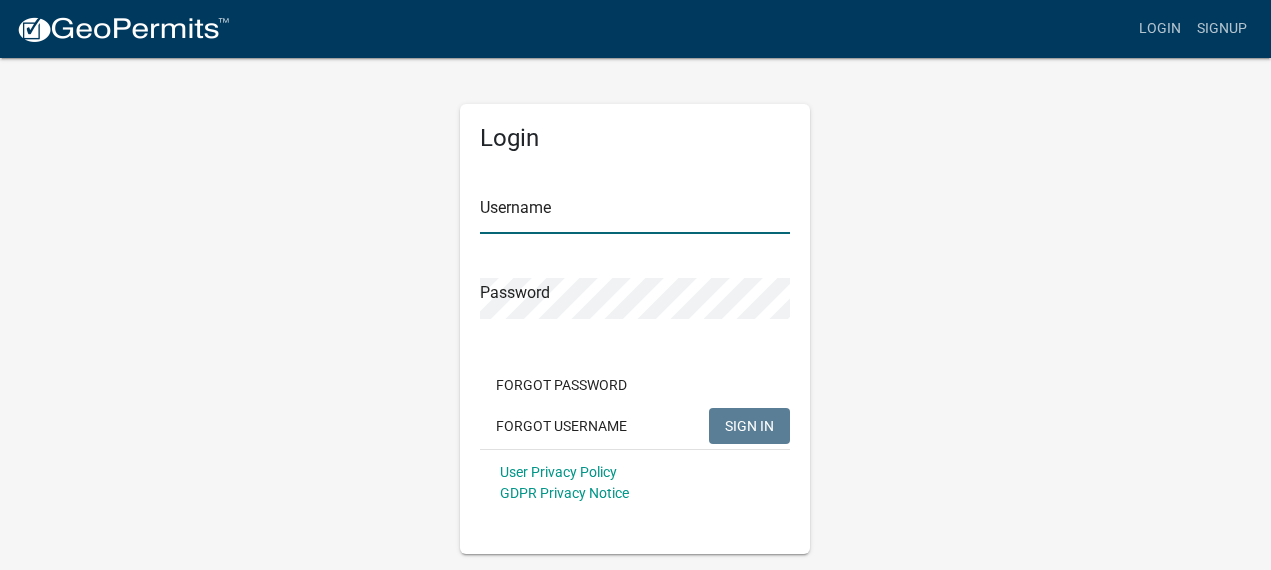 type on "goosetown2025" 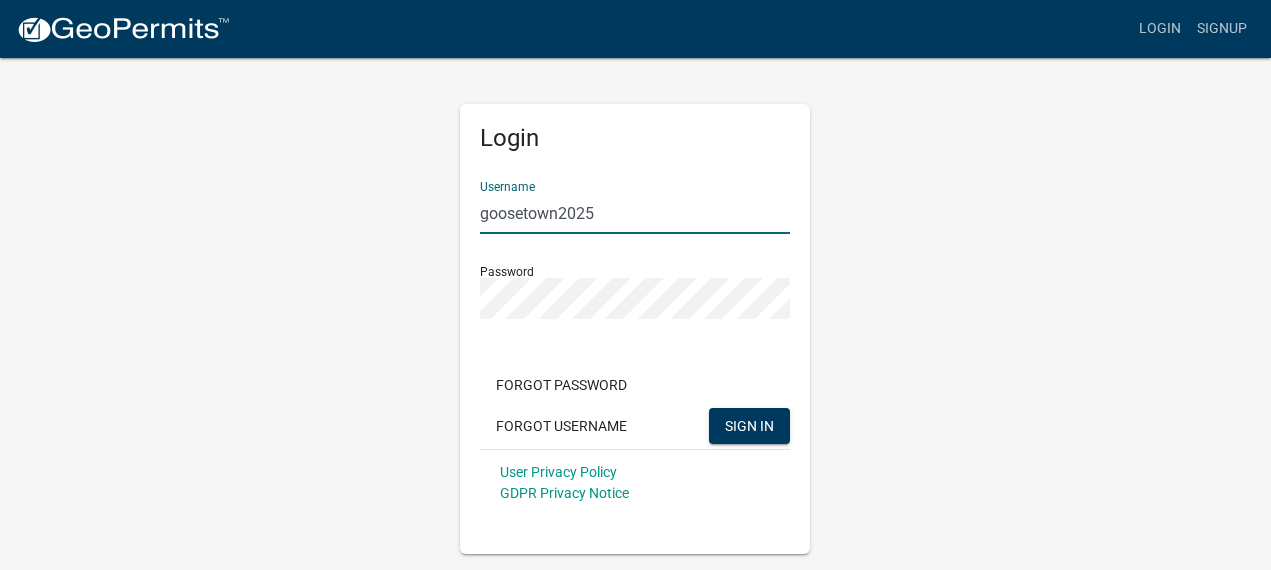 click on "[USERNAME]" at bounding box center [635, 213] 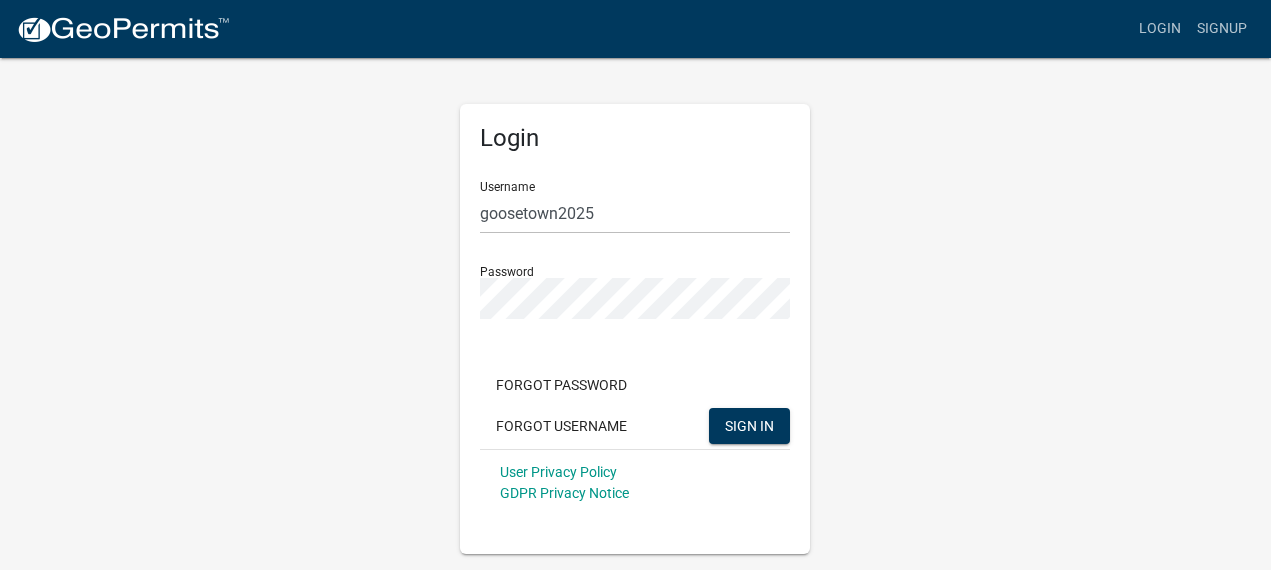 click on "Login Username goosetown2025 Password  Forgot Password   Forgot Username  SIGN IN User Privacy Policy GDPR Privacy Notice" 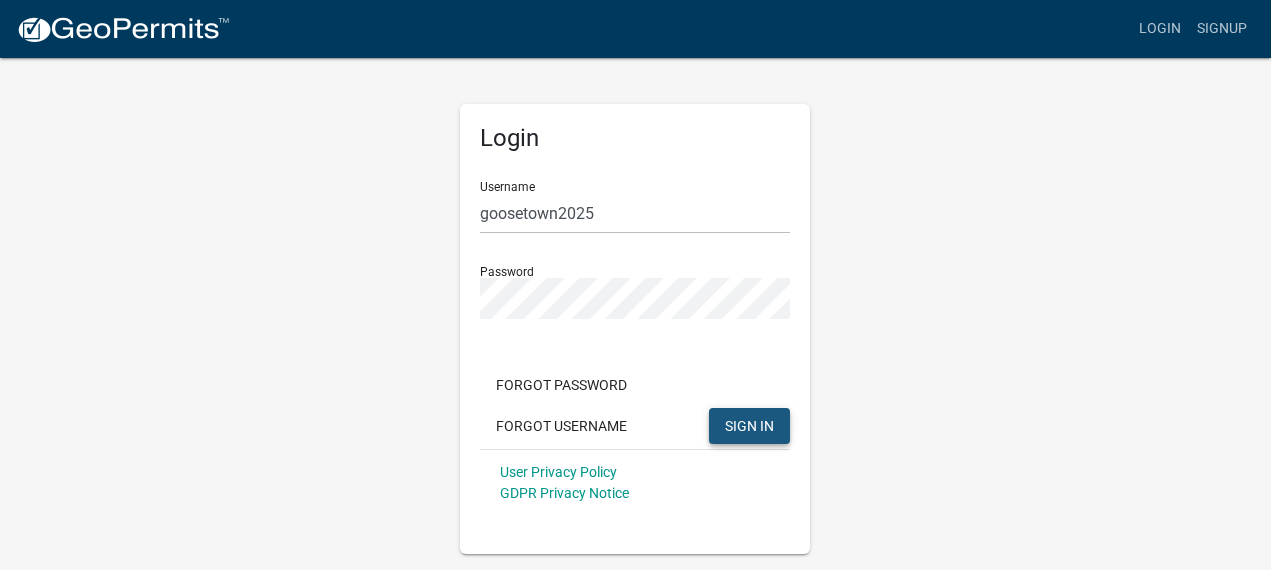 click on "SIGN IN" 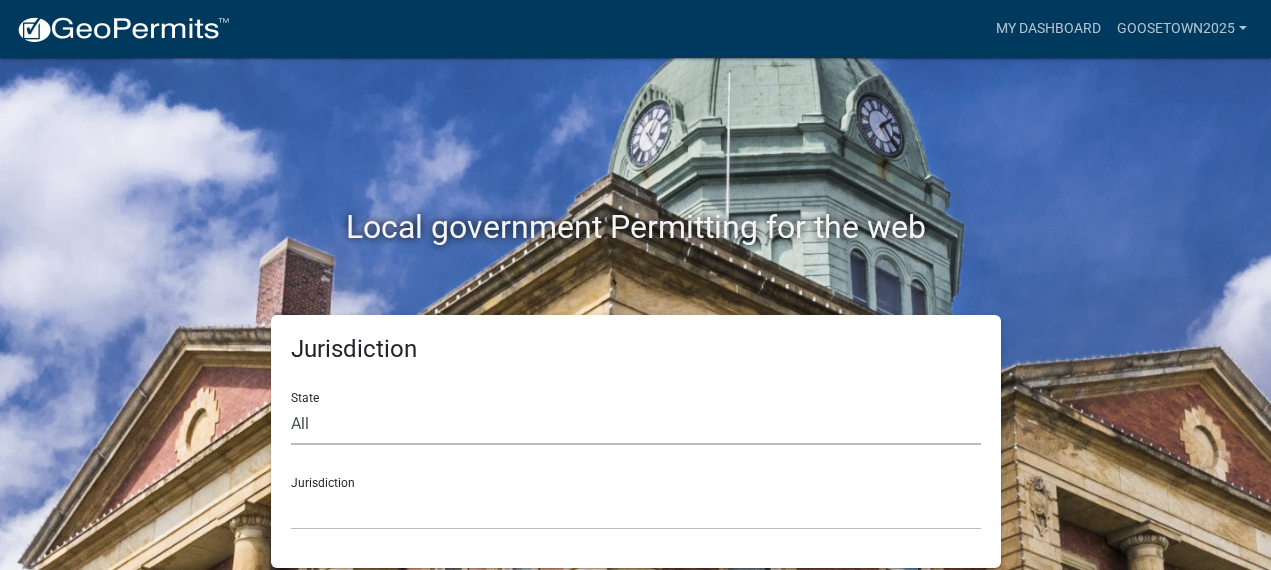click on "All  Colorado   Georgia   Indiana   Iowa   Kansas   Minnesota   Ohio   South Carolina   Wisconsin" 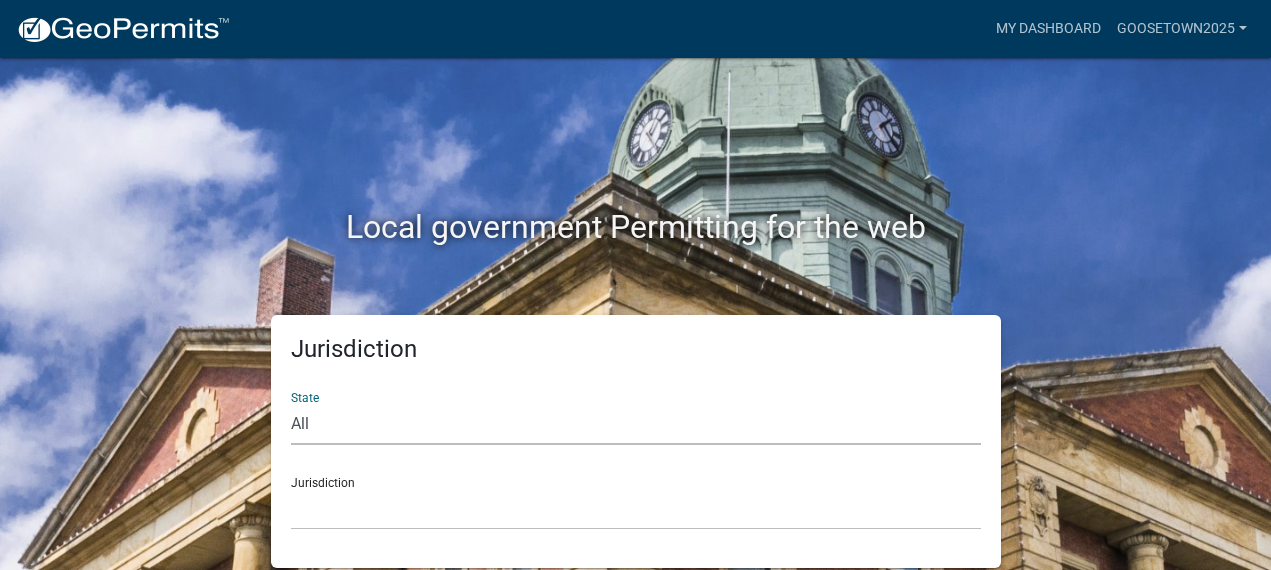 select on "Minnesota" 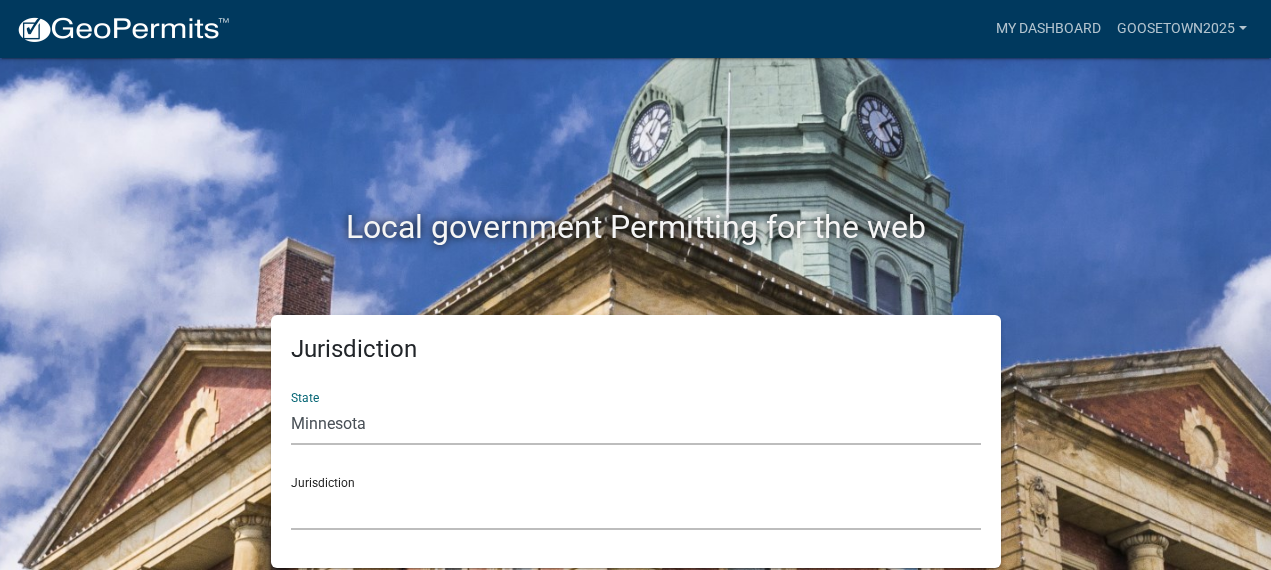 click on "Becker County, Minnesota Benton County, Minnesota Carlton County, Minnesota City of La Crescent, Minnesota City of Luverne, Minnesota City of New Ulm, Minnesota Freeborn County, Minnesota Houston County, Minnesota Isanti County, Minnesota Le Sueur County, Minnesota Mower County, Minnesota Murray County, Minnesota Otter Tail County, Minnesota Pine County, Minnesota Rice County, Minnesota Wabasha County, Minnesota Waseca County, Minnesota" 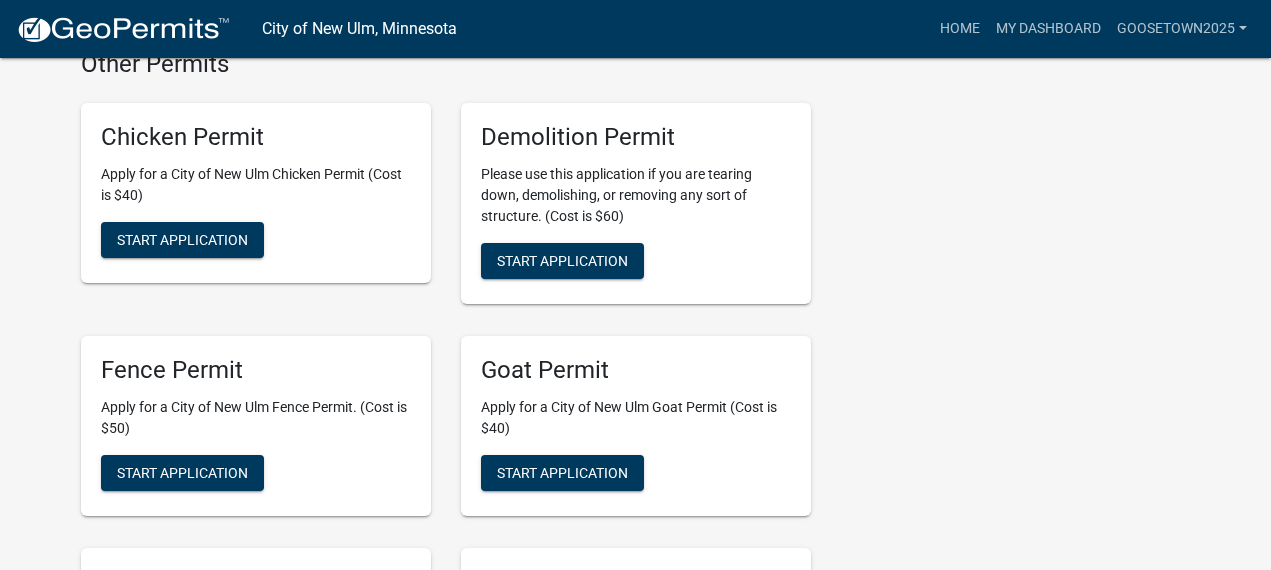 scroll, scrollTop: 1756, scrollLeft: 0, axis: vertical 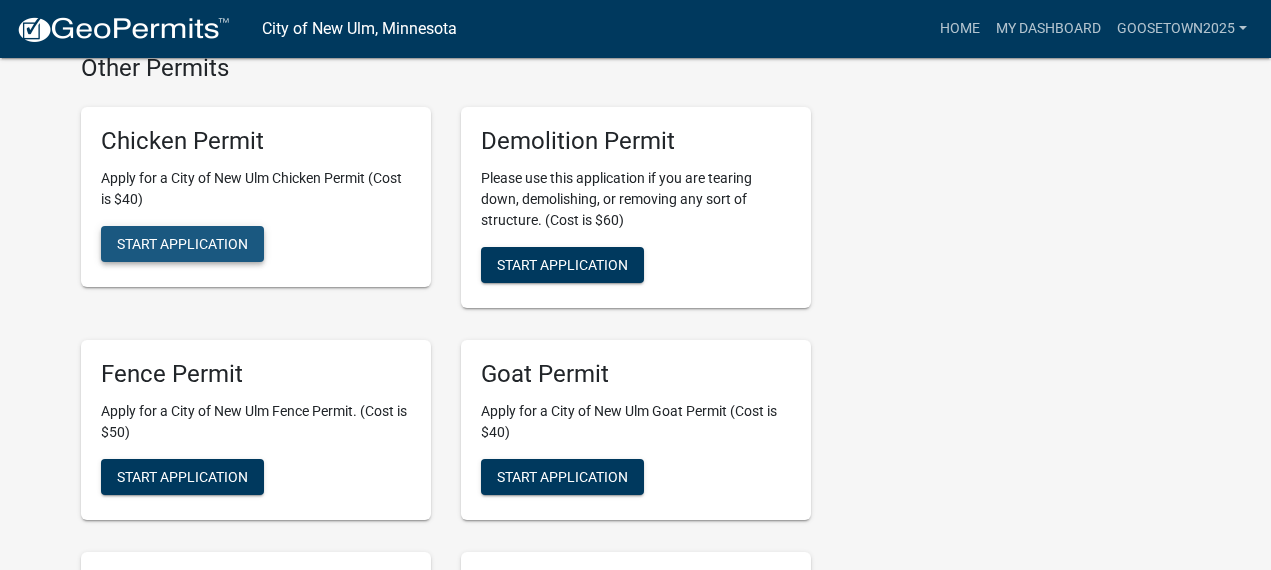 click on "Start Application" at bounding box center [182, 244] 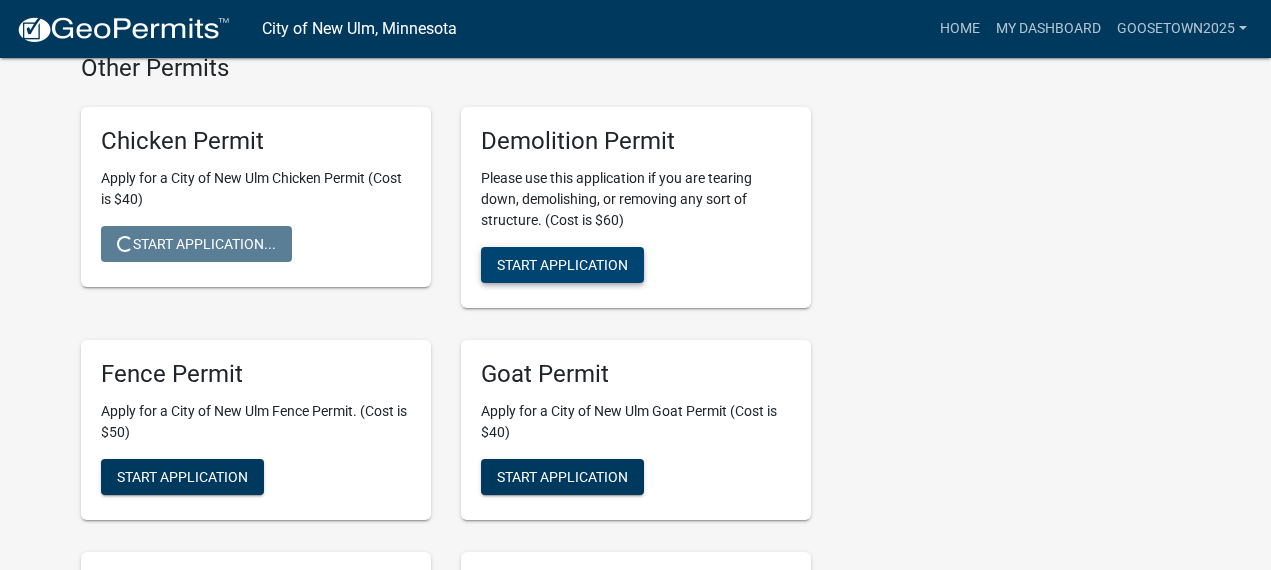scroll, scrollTop: 0, scrollLeft: 0, axis: both 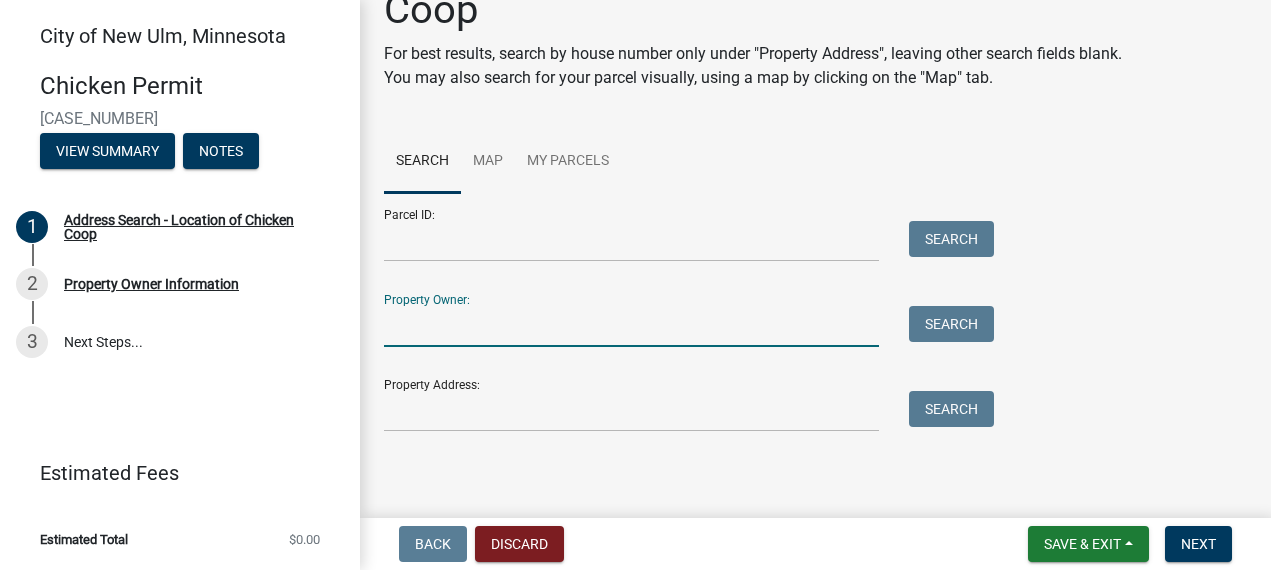 click on "Property Owner:" at bounding box center (631, 326) 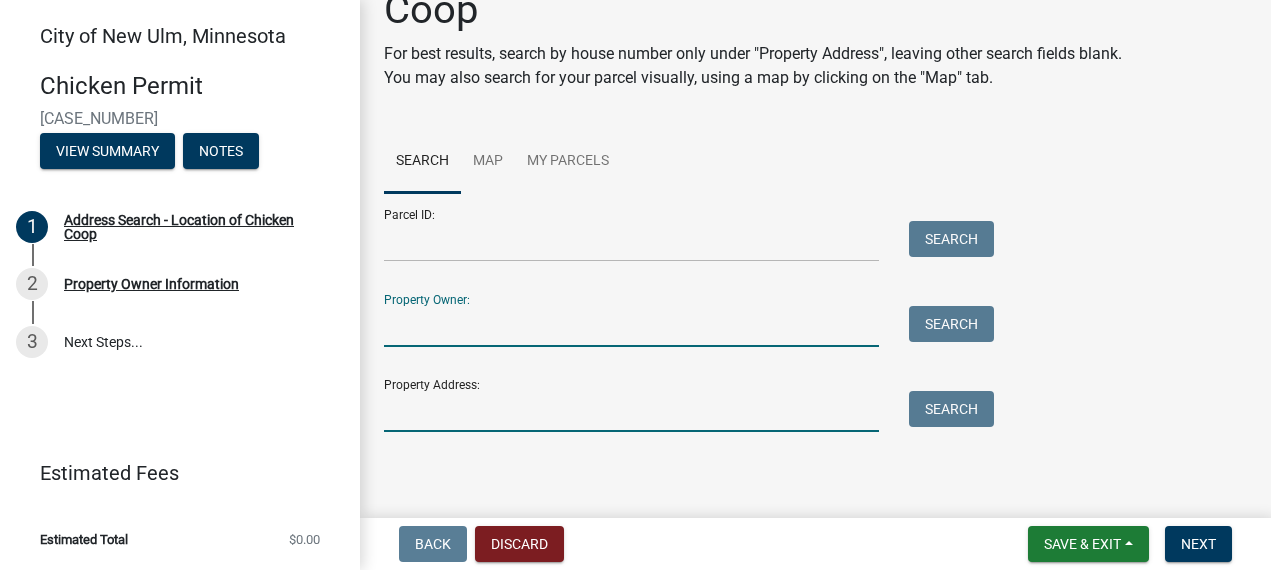 click on "Property Address:" at bounding box center [631, 411] 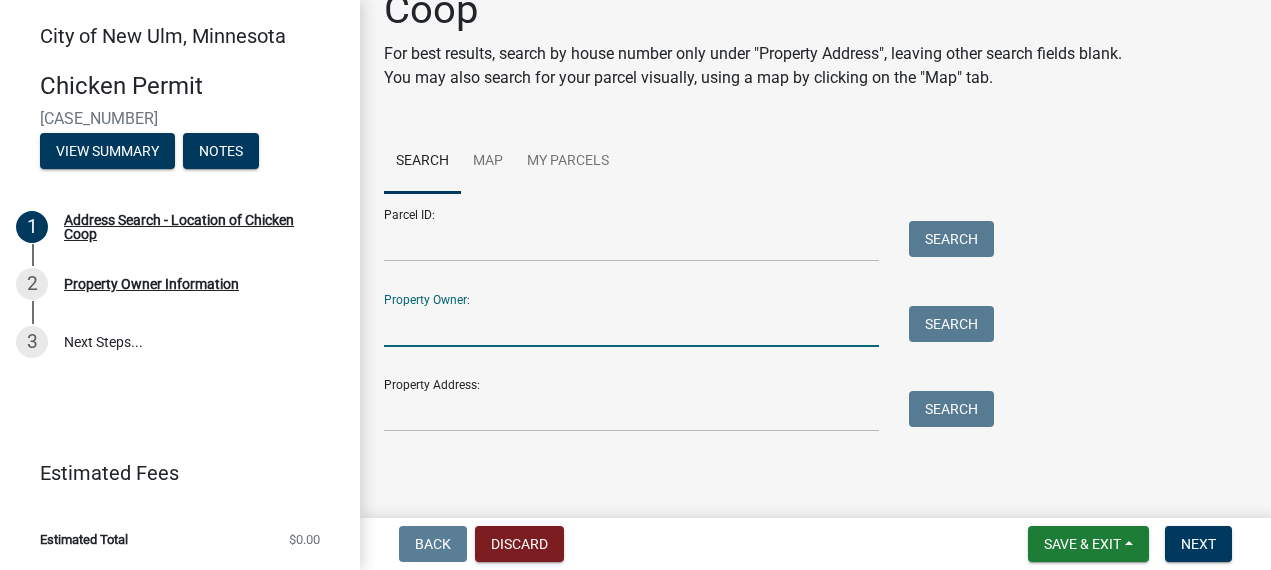 click on "Property Owner:" at bounding box center (631, 326) 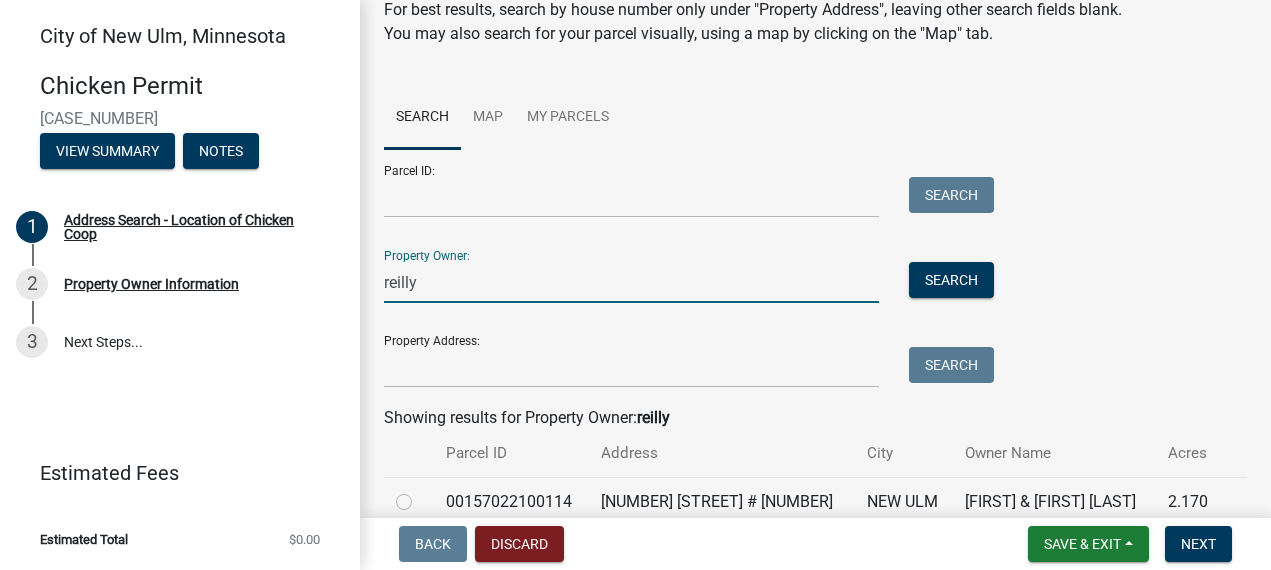 scroll, scrollTop: 112, scrollLeft: 0, axis: vertical 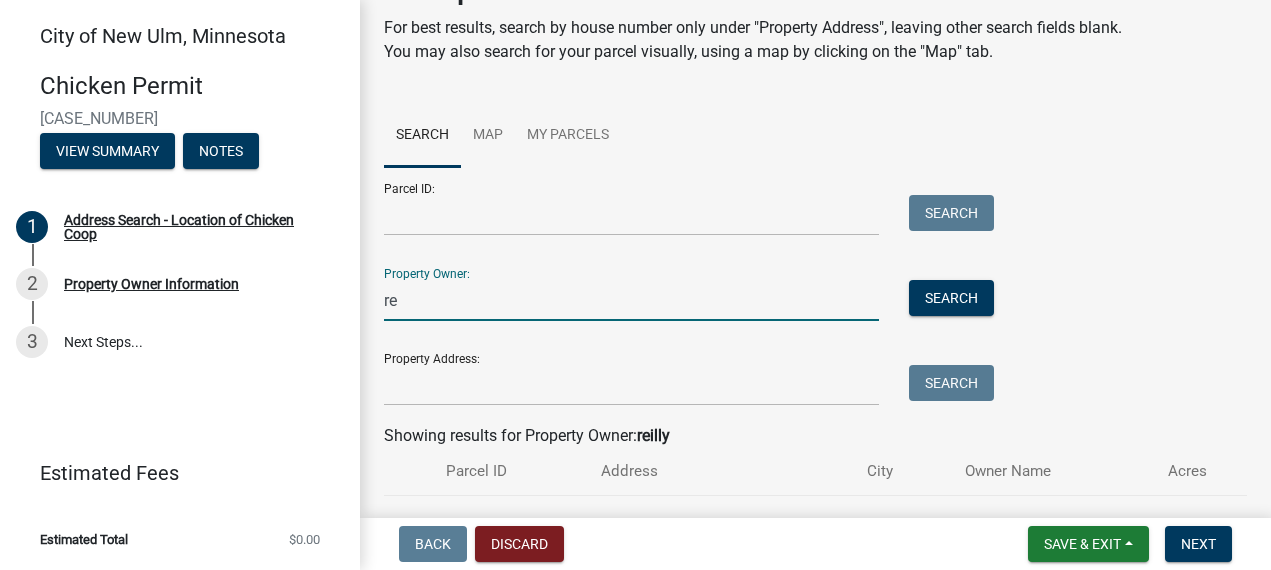 type on "r" 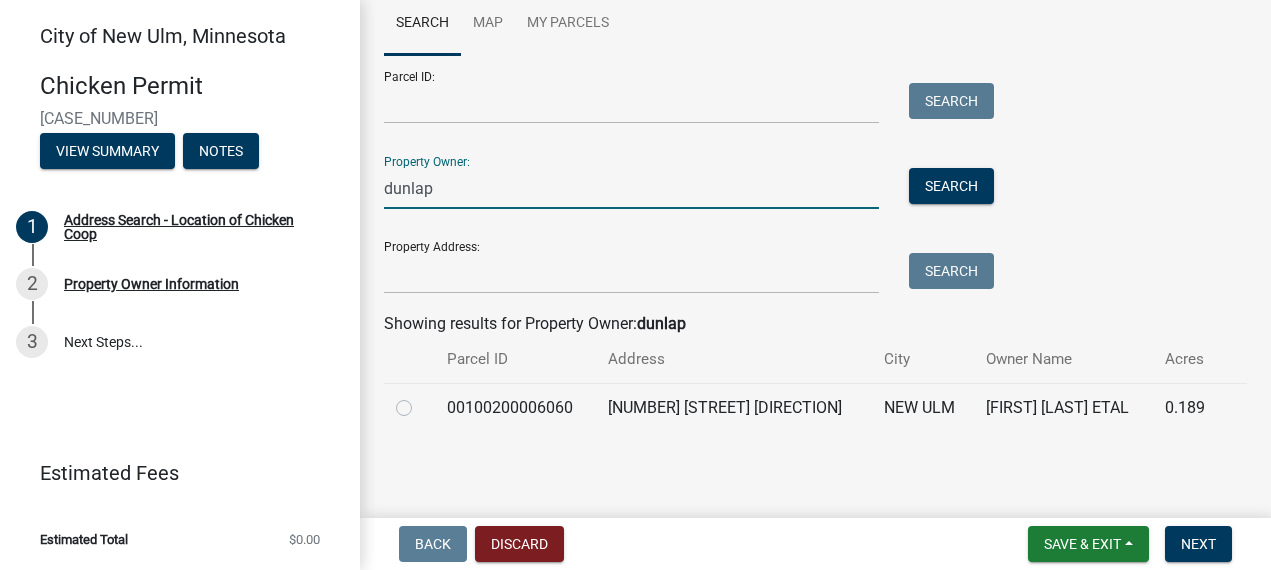 scroll, scrollTop: 223, scrollLeft: 0, axis: vertical 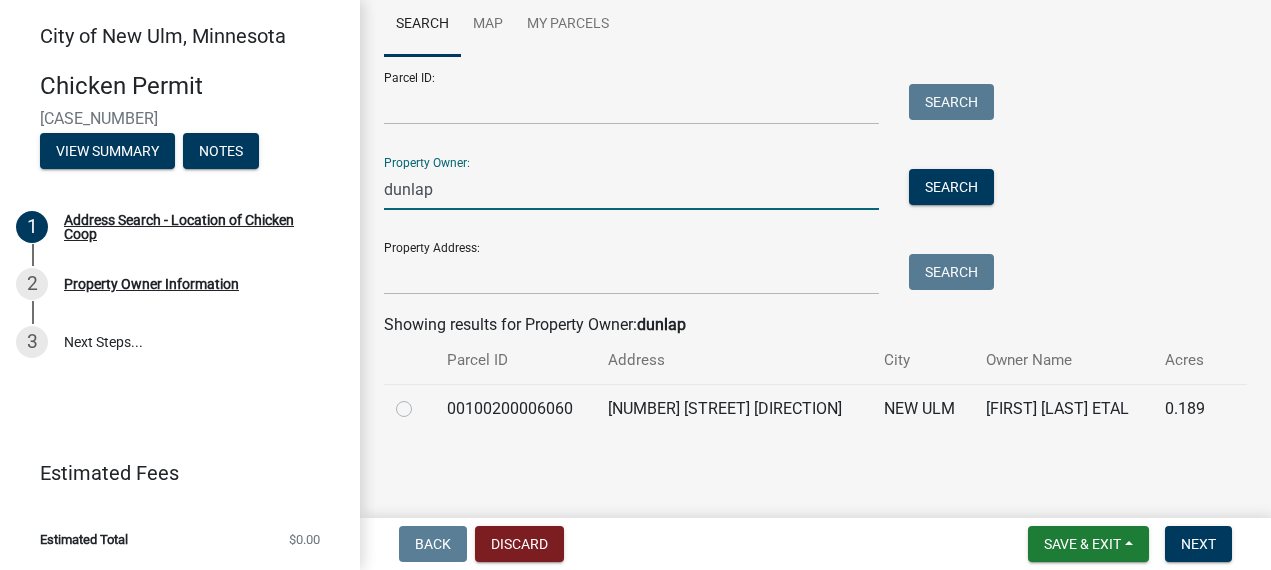 type on "dunlap" 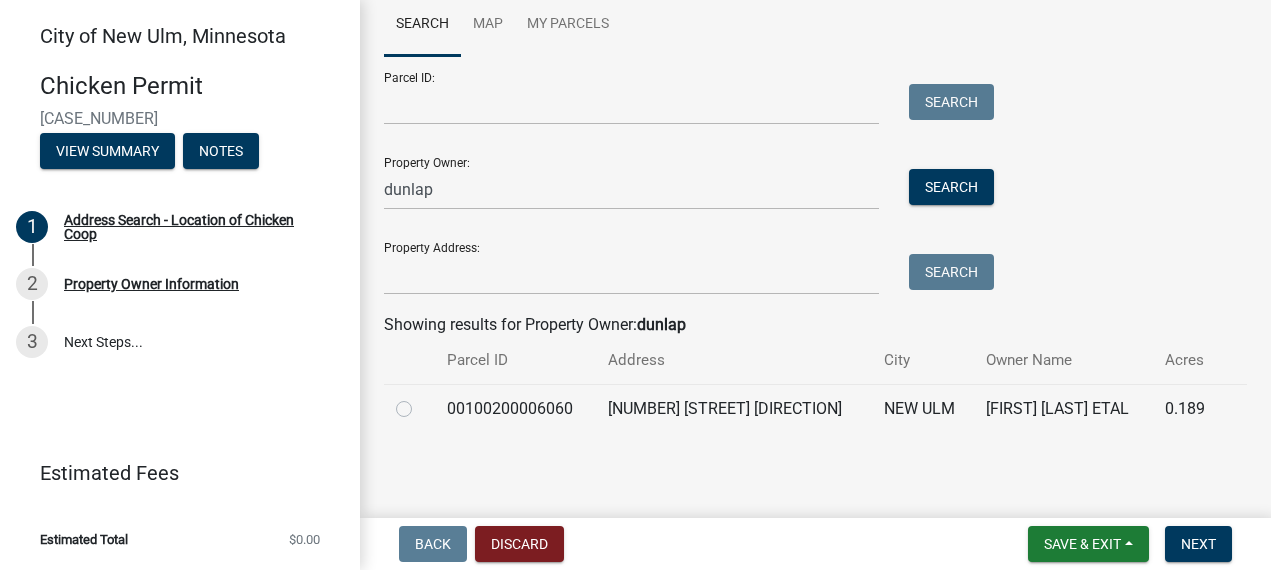 click 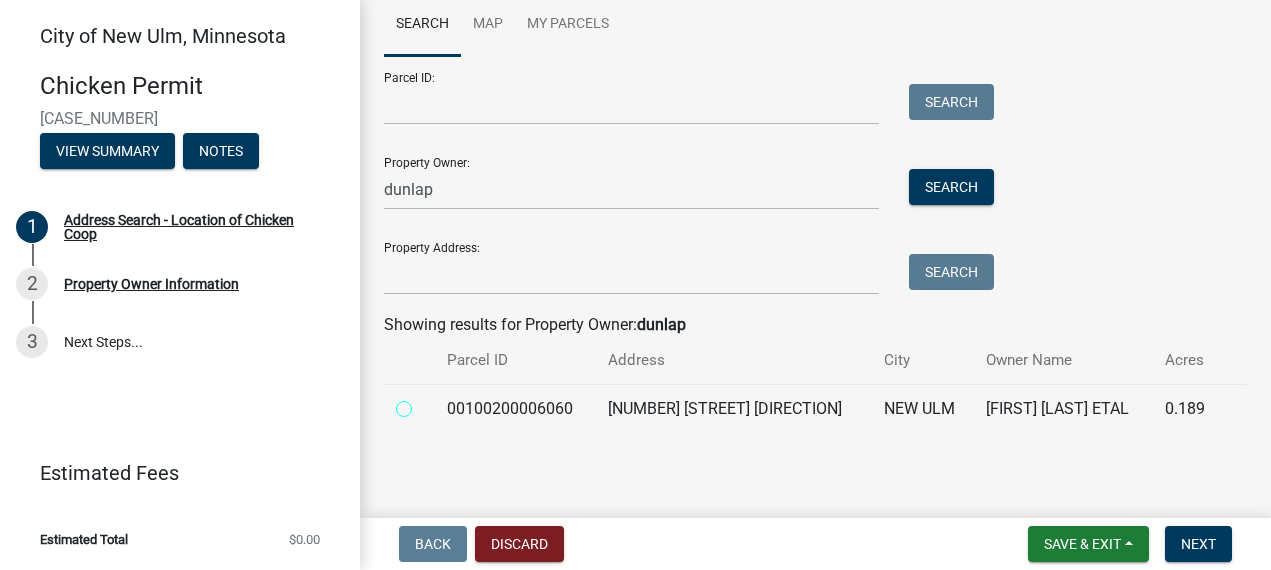 click at bounding box center [426, 403] 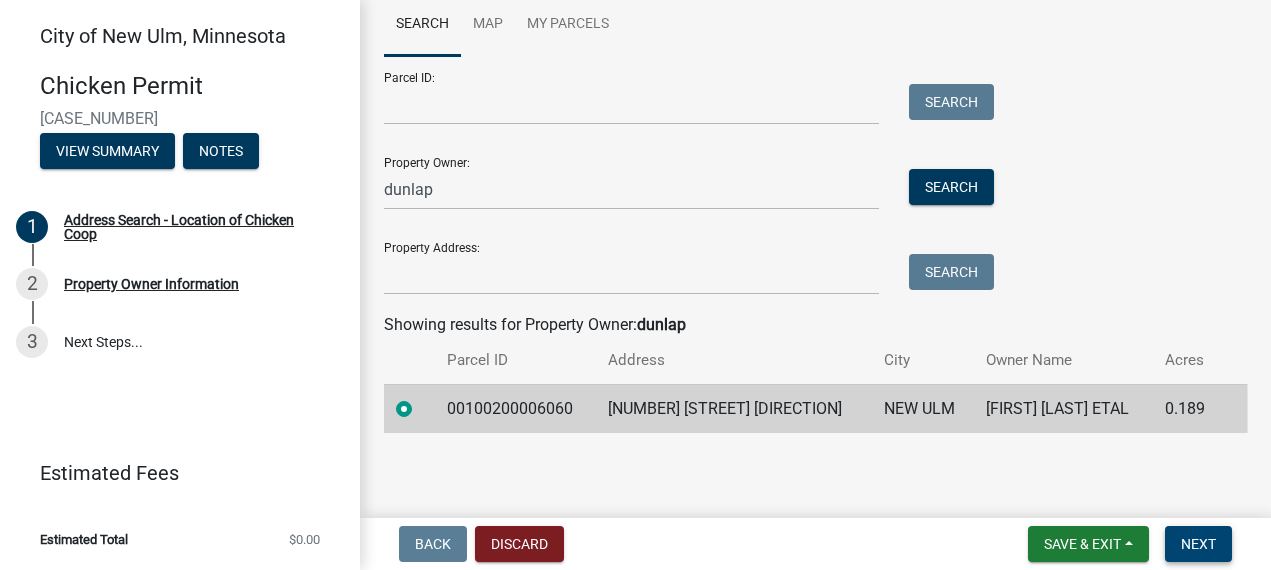 click on "Next" at bounding box center (1198, 544) 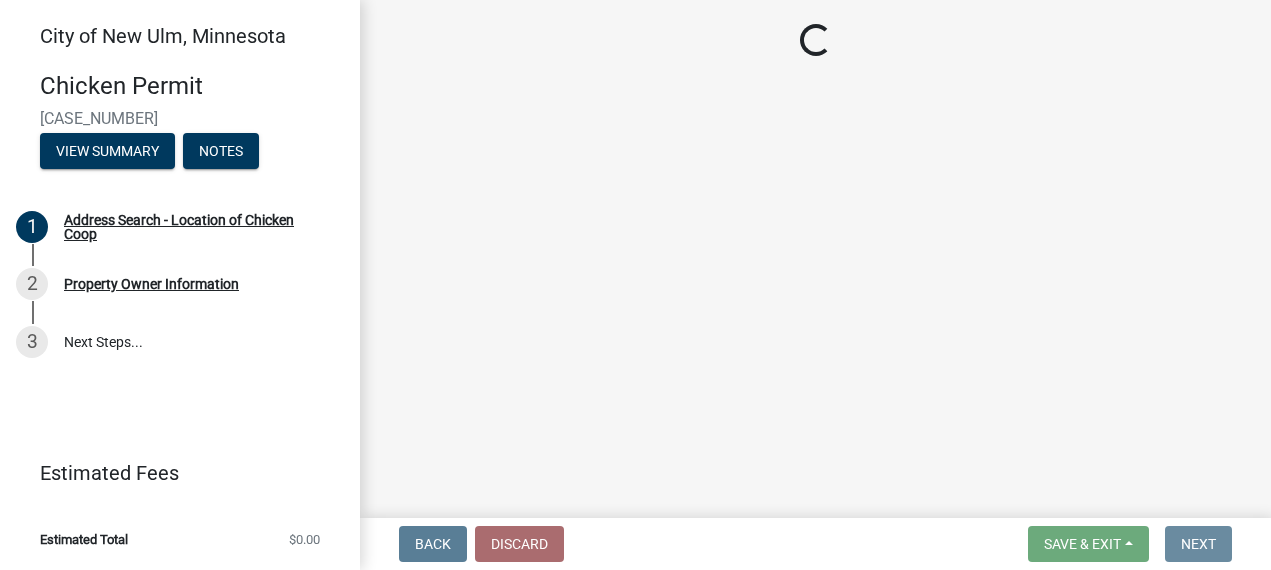 scroll, scrollTop: 0, scrollLeft: 0, axis: both 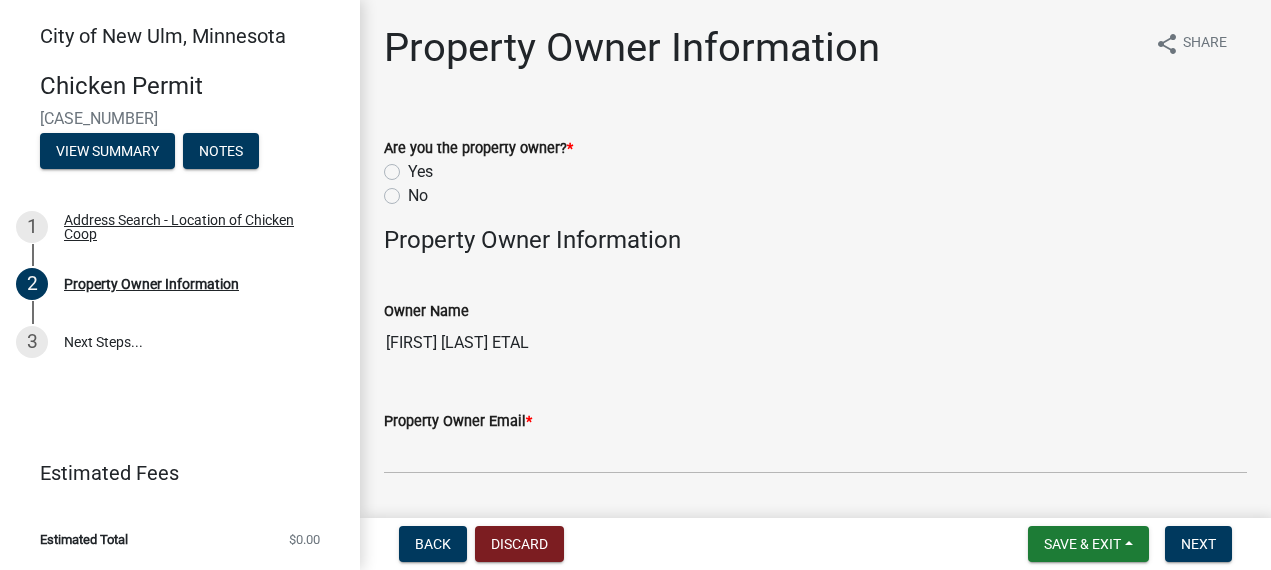 click on "Yes" 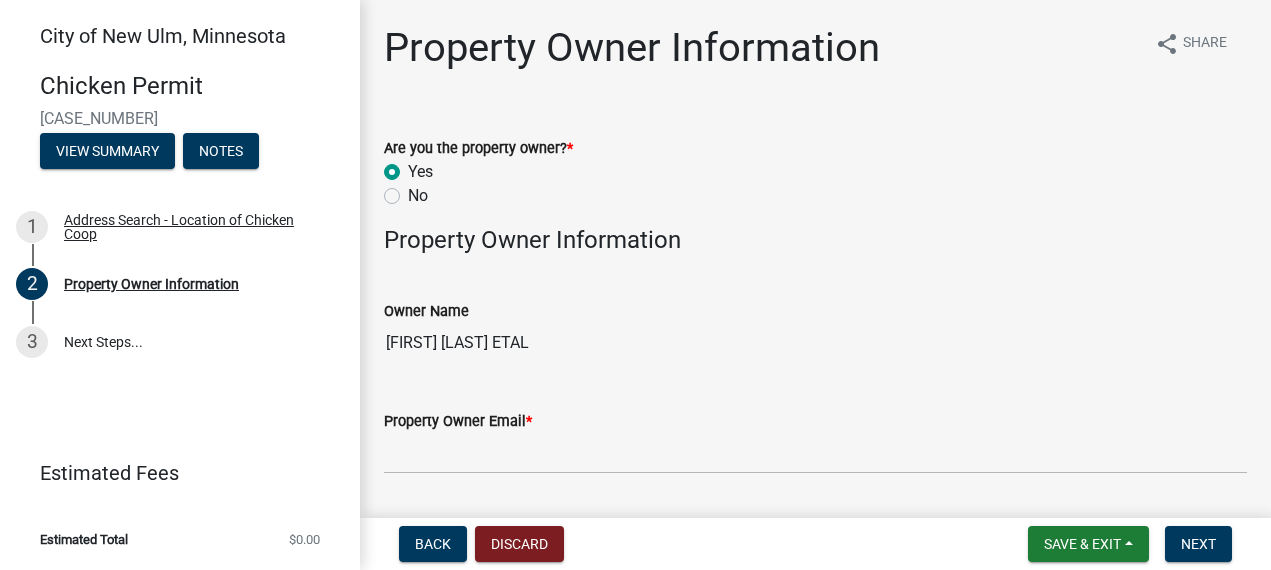 radio on "true" 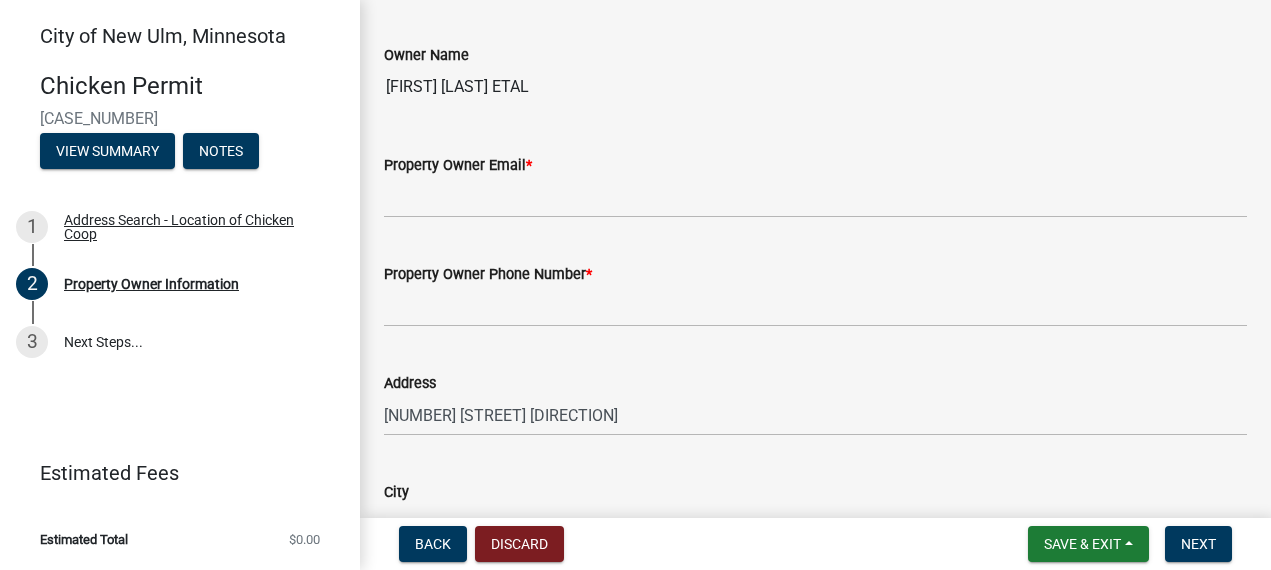 scroll, scrollTop: 0, scrollLeft: 0, axis: both 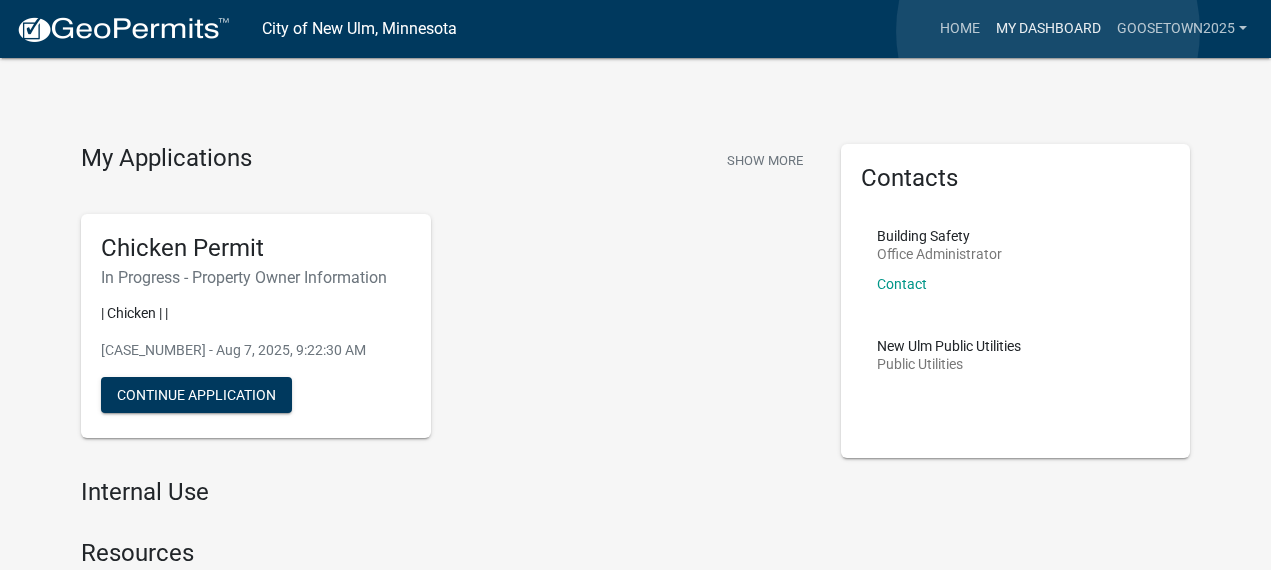click on "My Dashboard" at bounding box center (1048, 29) 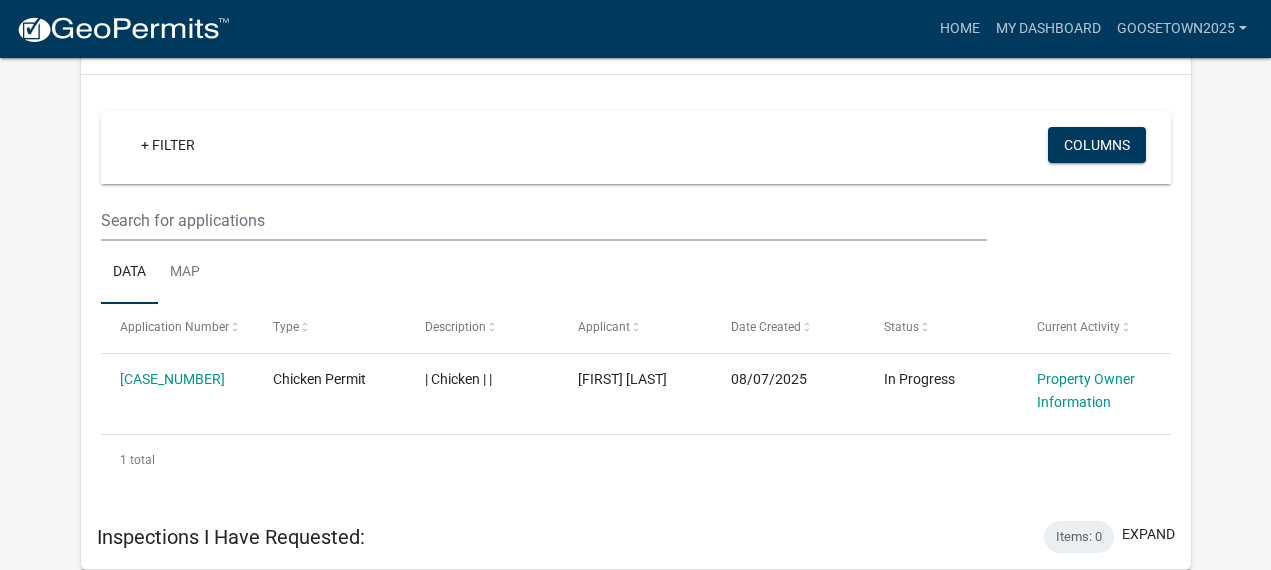 scroll, scrollTop: 0, scrollLeft: 0, axis: both 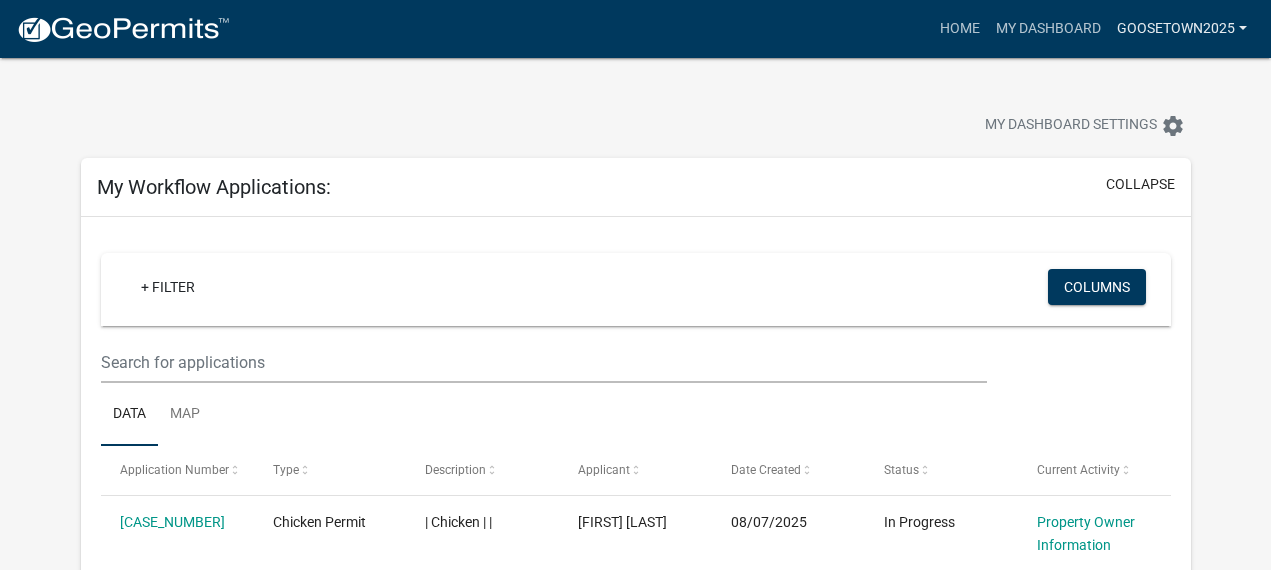 click on "[USERNAME]" at bounding box center [1182, 29] 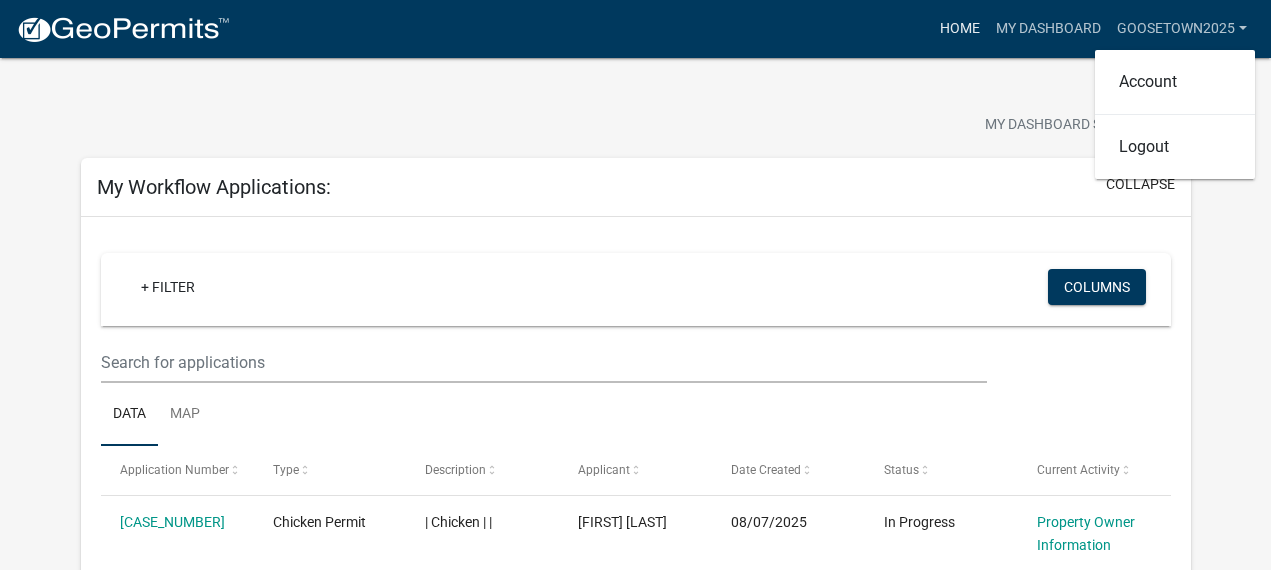 drag, startPoint x: 923, startPoint y: 7, endPoint x: 941, endPoint y: 22, distance: 23.43075 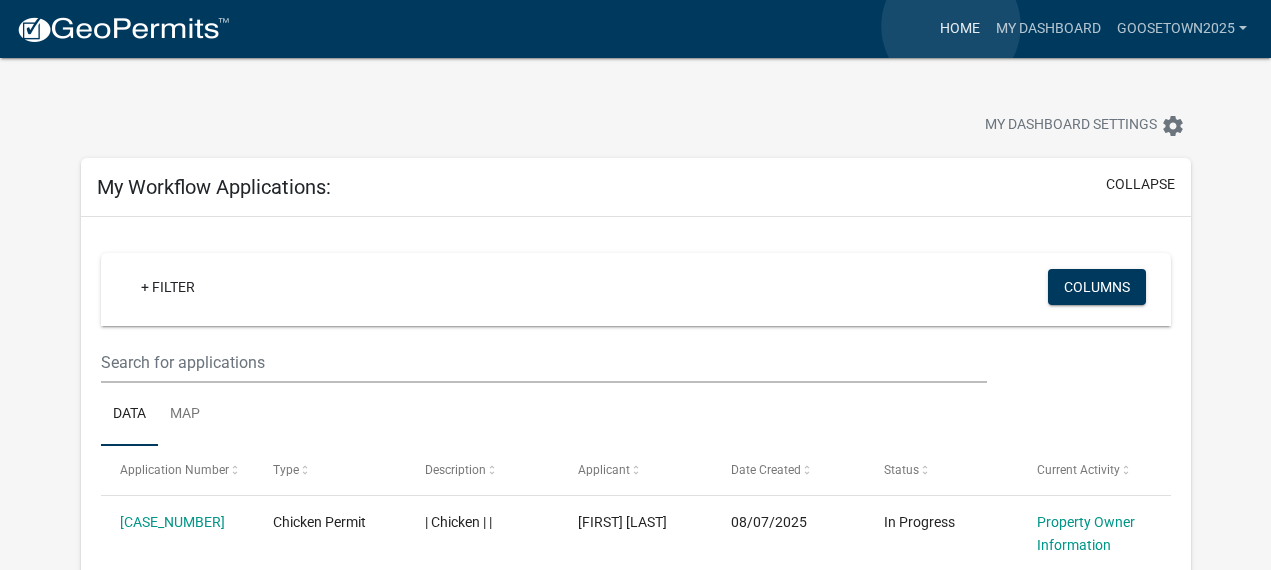 click on "Home" at bounding box center [960, 29] 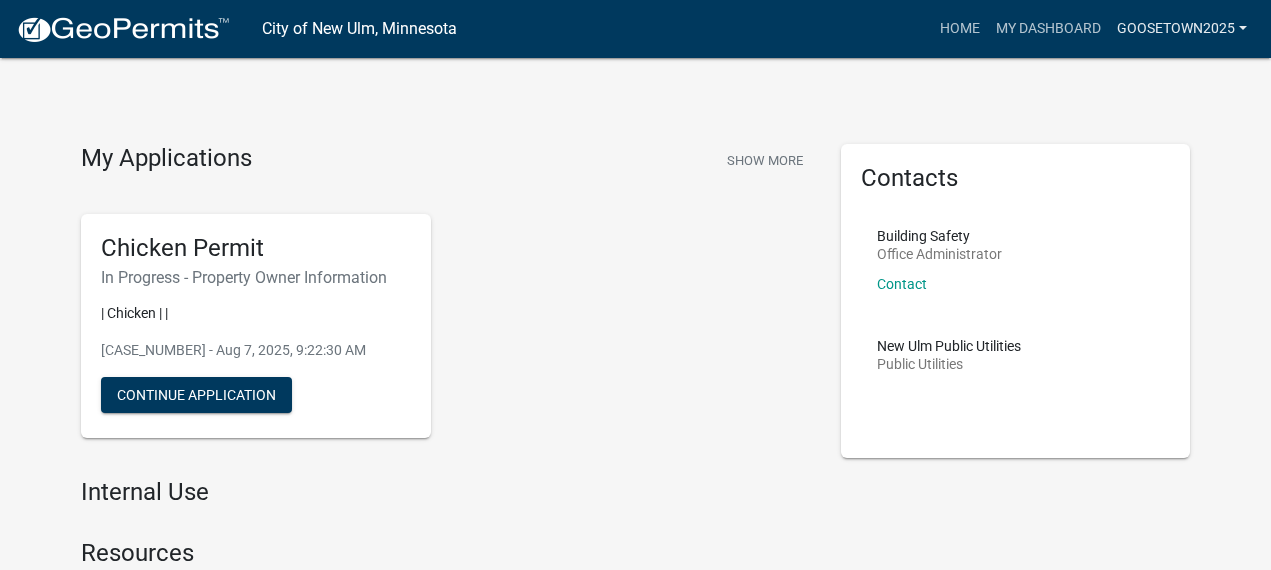 click on "[USERNAME]" at bounding box center [1182, 29] 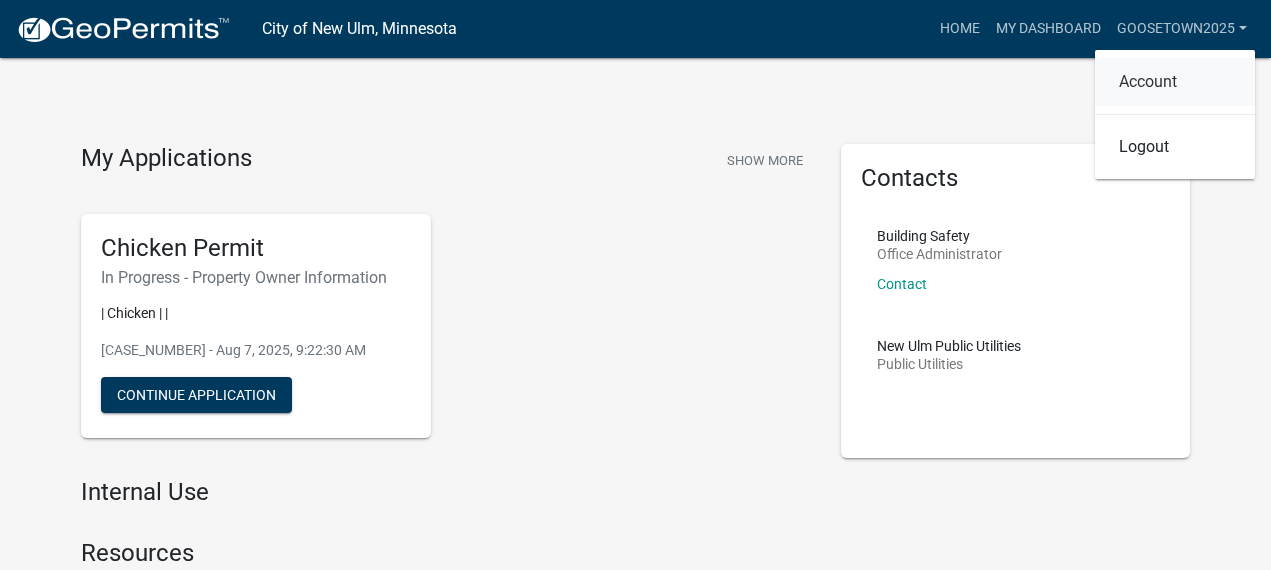 click on "Account" at bounding box center [1175, 82] 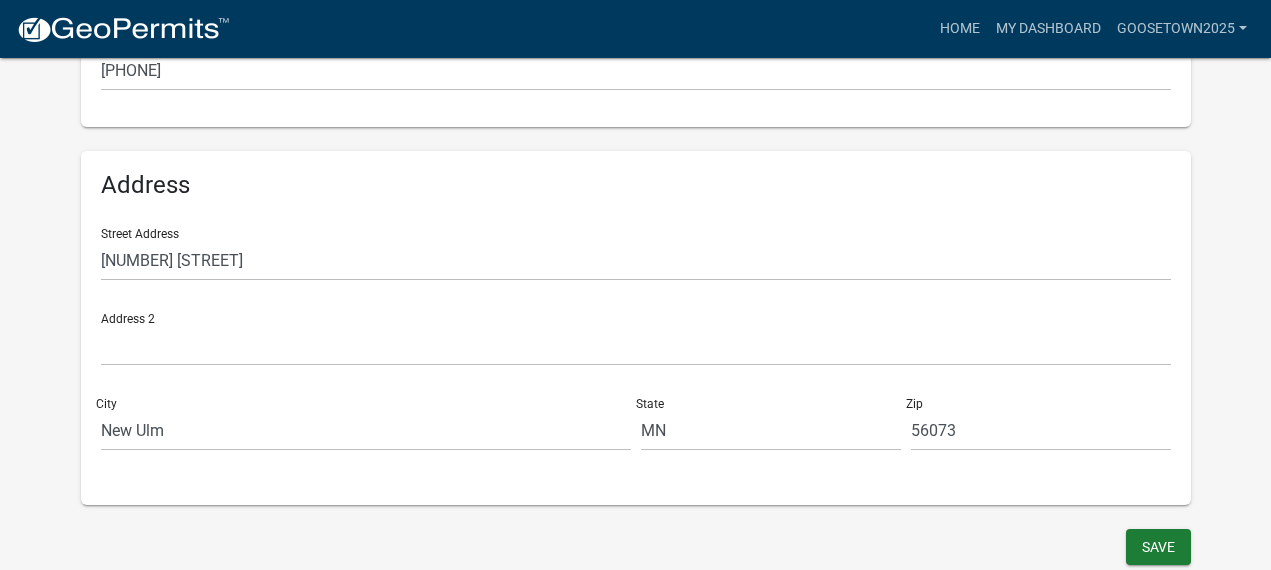 scroll, scrollTop: 0, scrollLeft: 0, axis: both 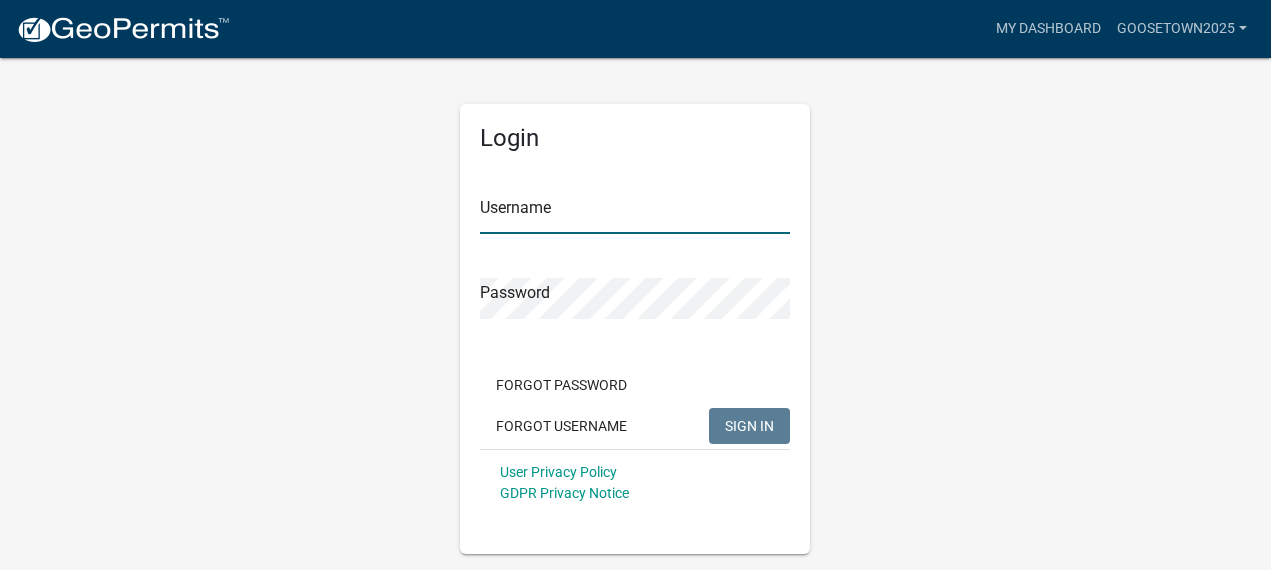 type on "[USERNAME]" 